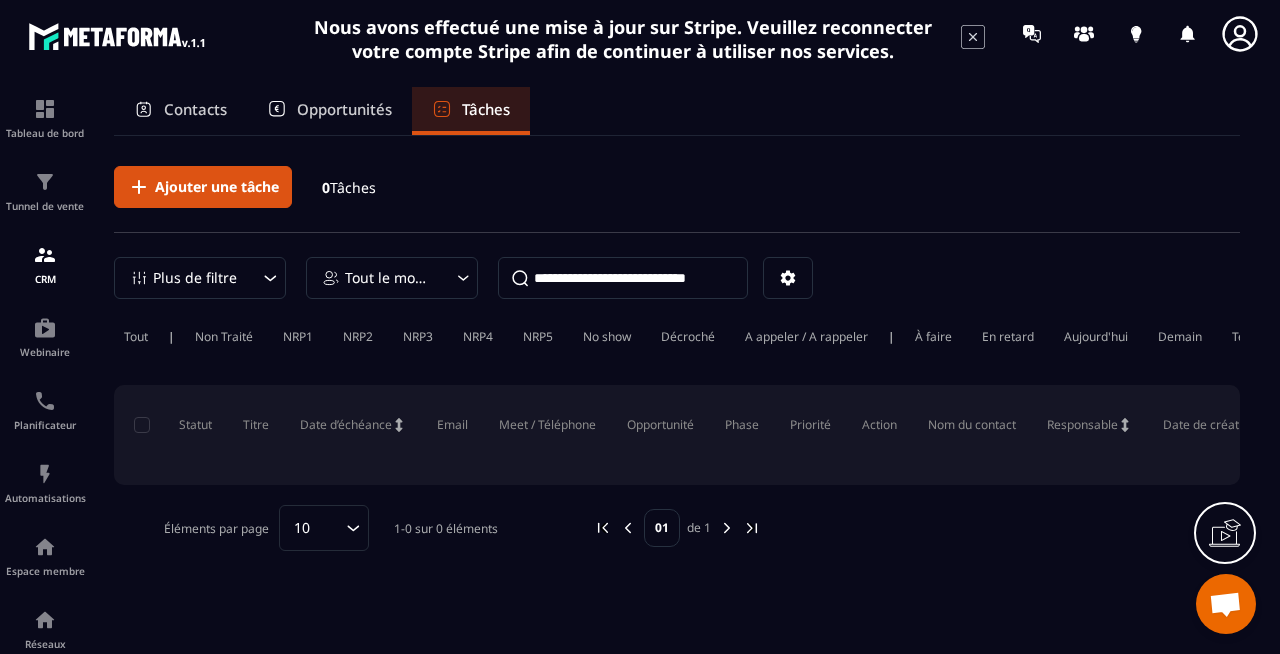 scroll, scrollTop: 0, scrollLeft: 0, axis: both 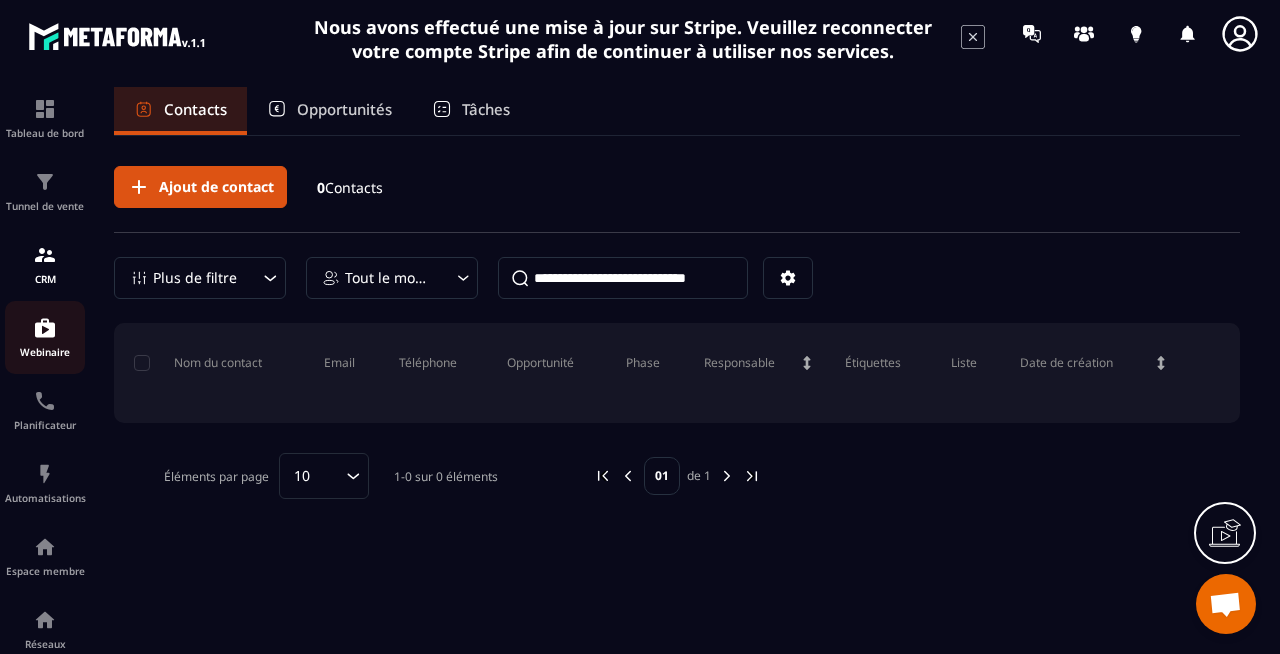 click on "Webinaire" at bounding box center [45, 337] 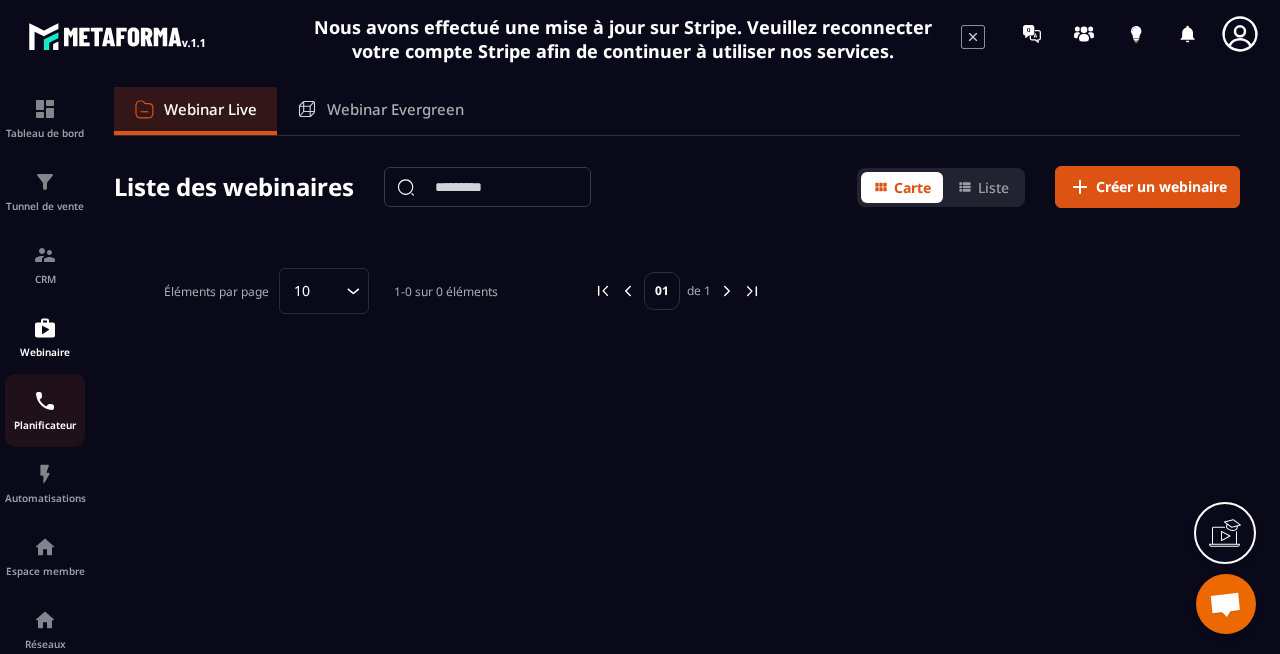 click on "Planificateur" at bounding box center (45, 410) 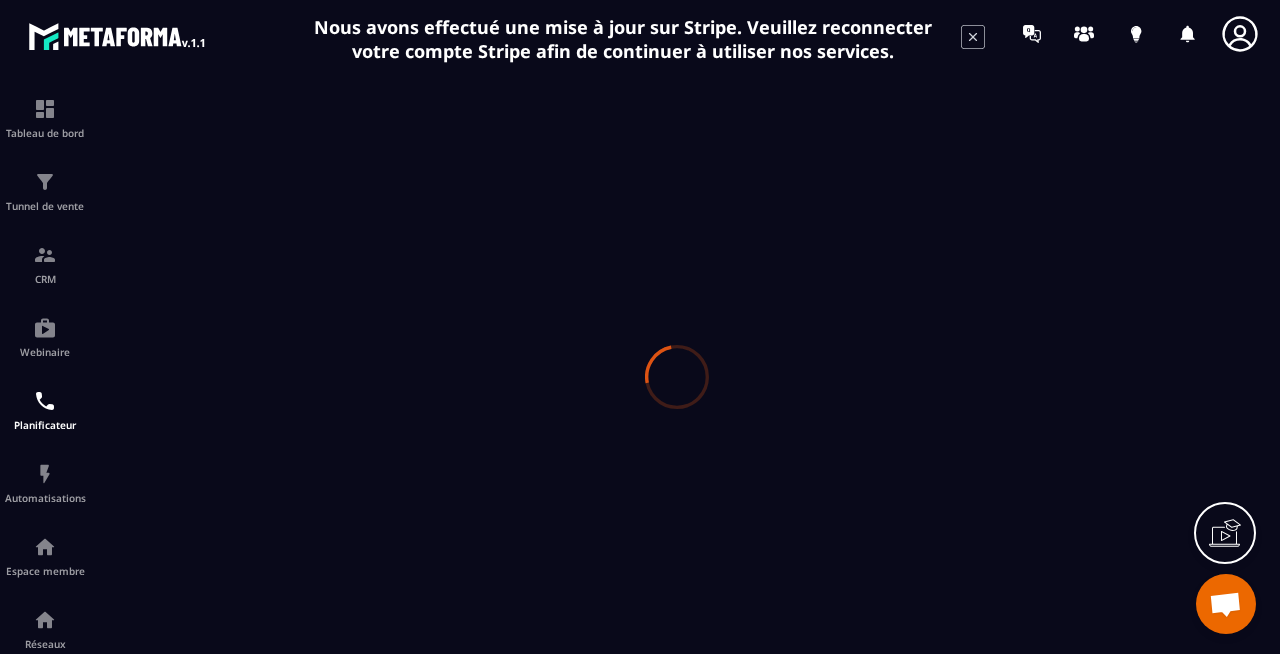 scroll, scrollTop: 0, scrollLeft: 0, axis: both 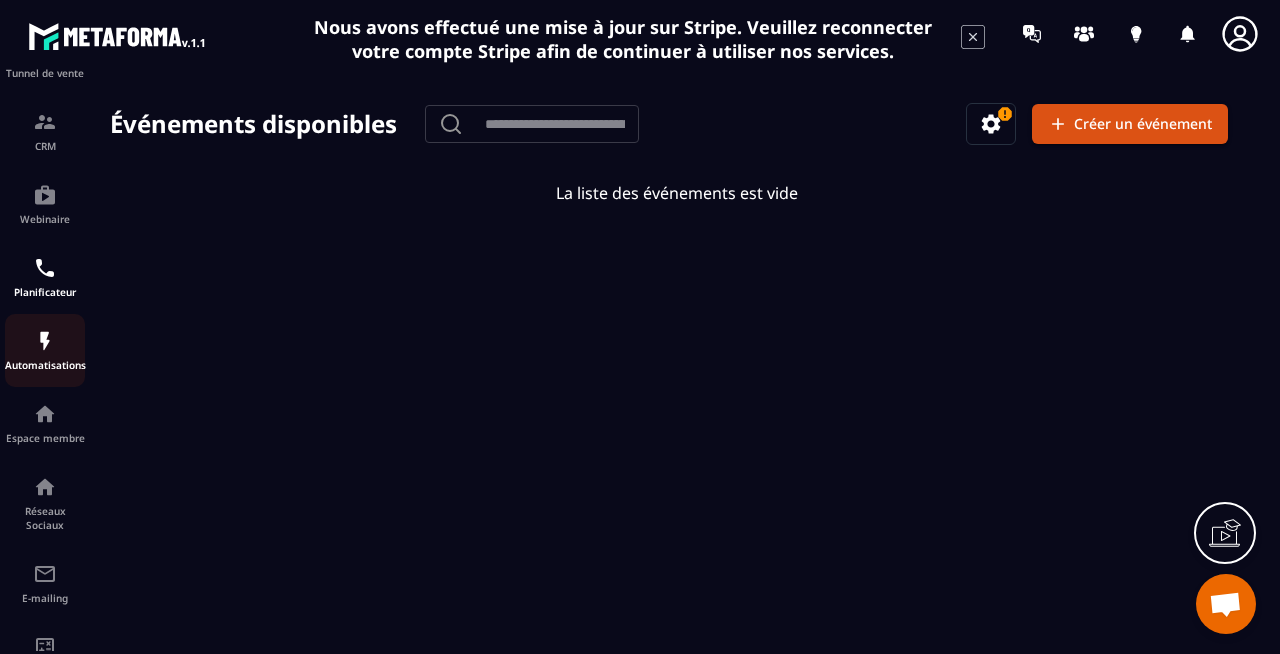 click at bounding box center (45, 341) 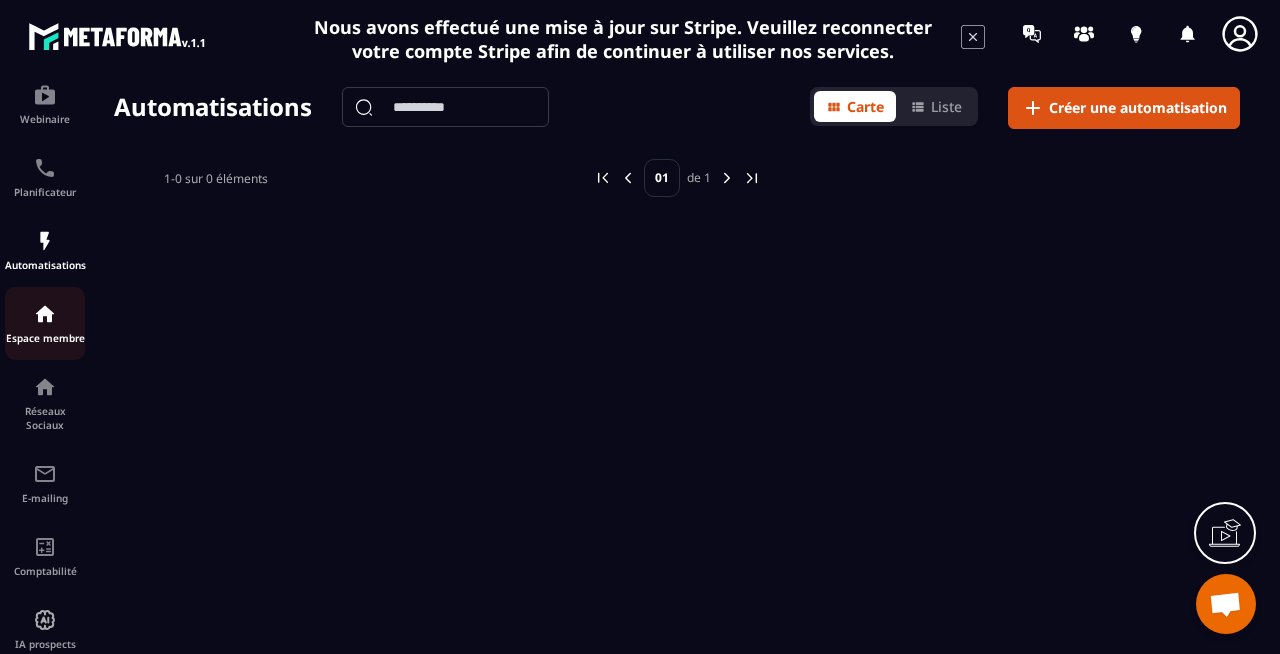 scroll, scrollTop: 272, scrollLeft: 0, axis: vertical 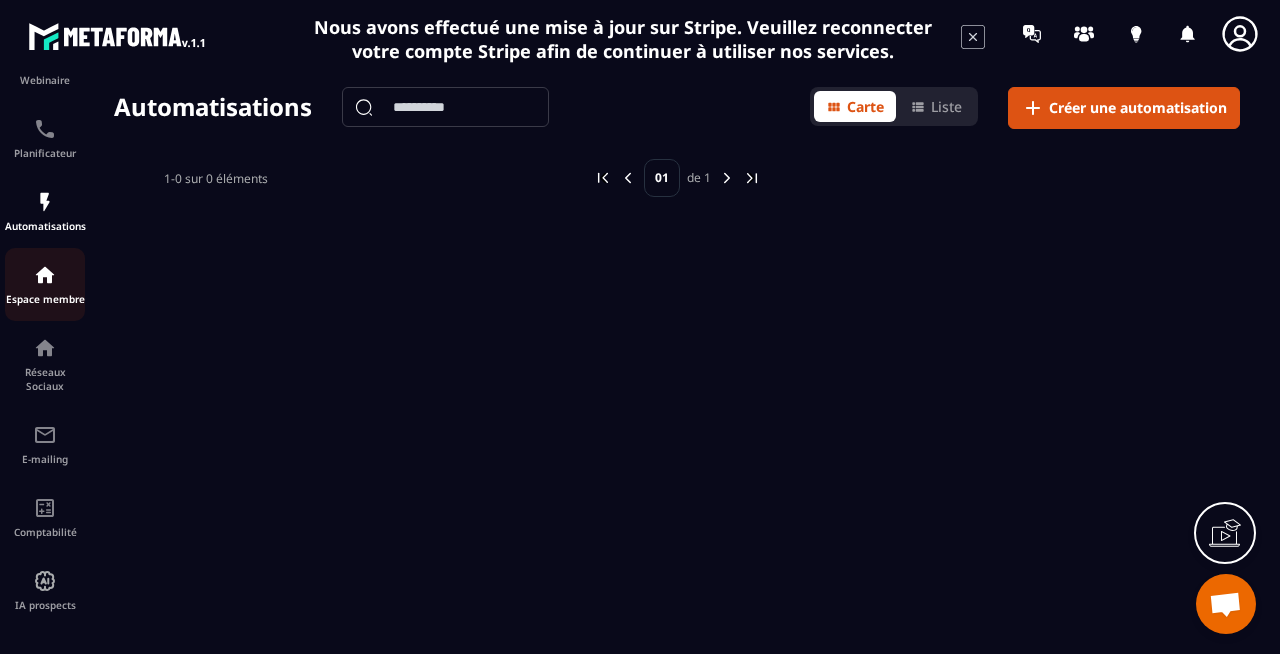 click on "Espace membre" 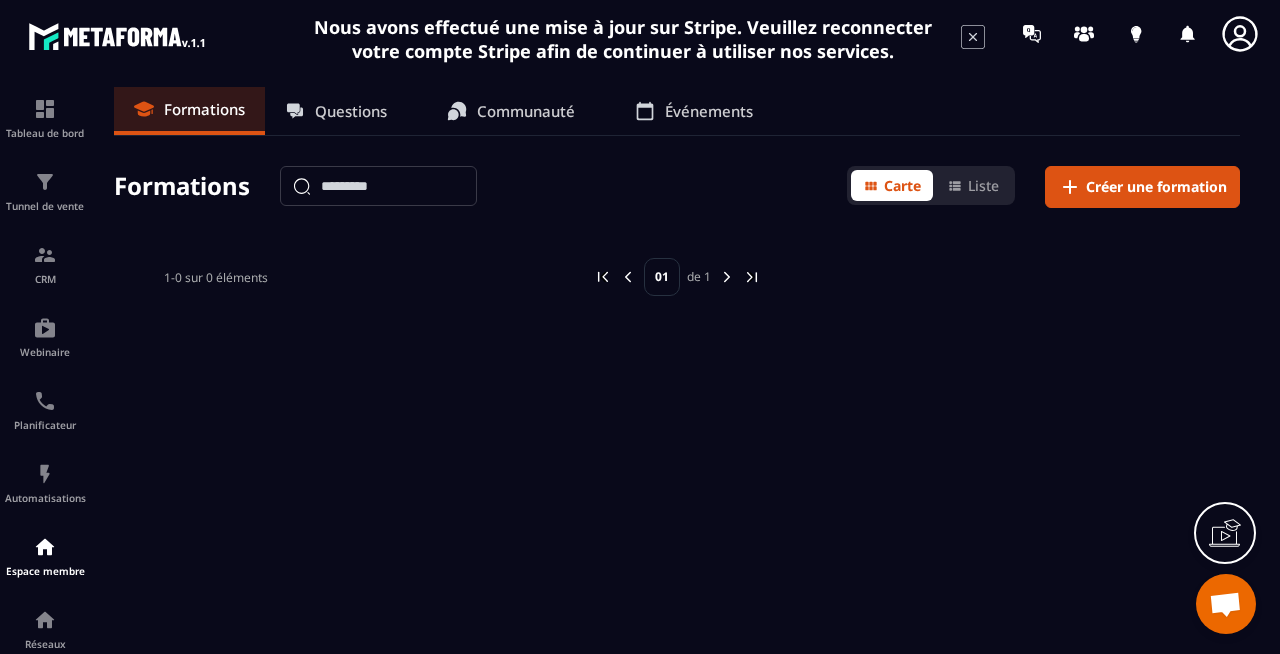 click on "Questions" at bounding box center [351, 111] 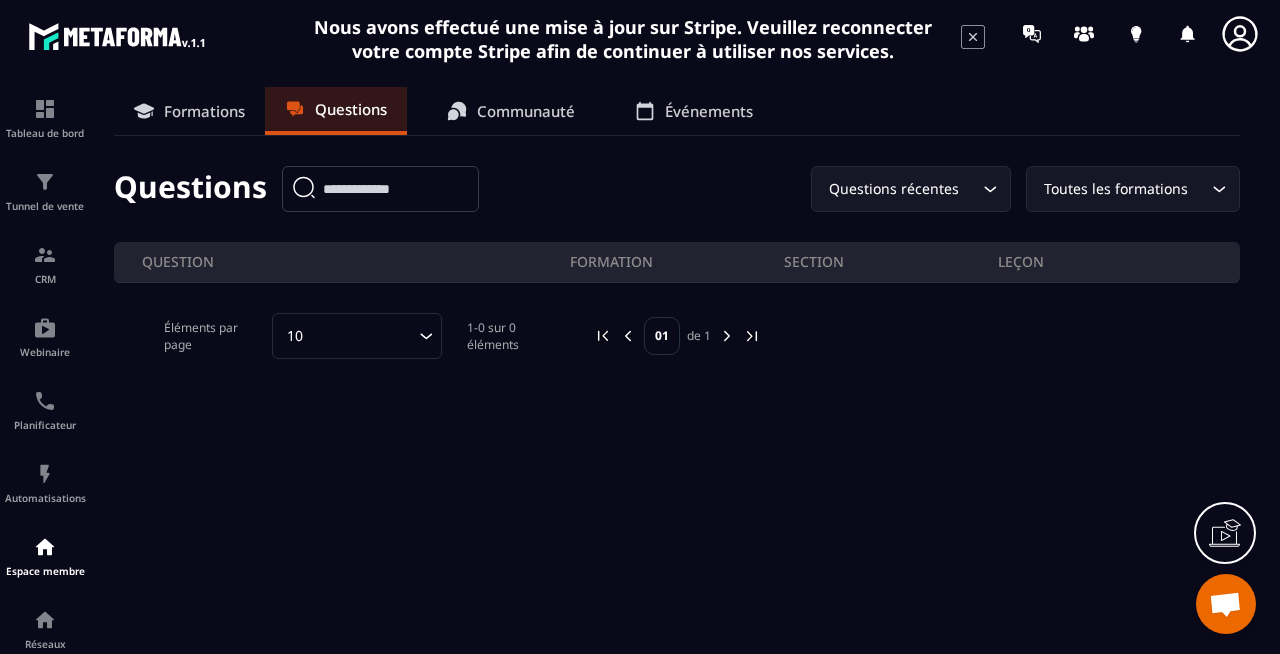 click on "Communauté" at bounding box center (526, 111) 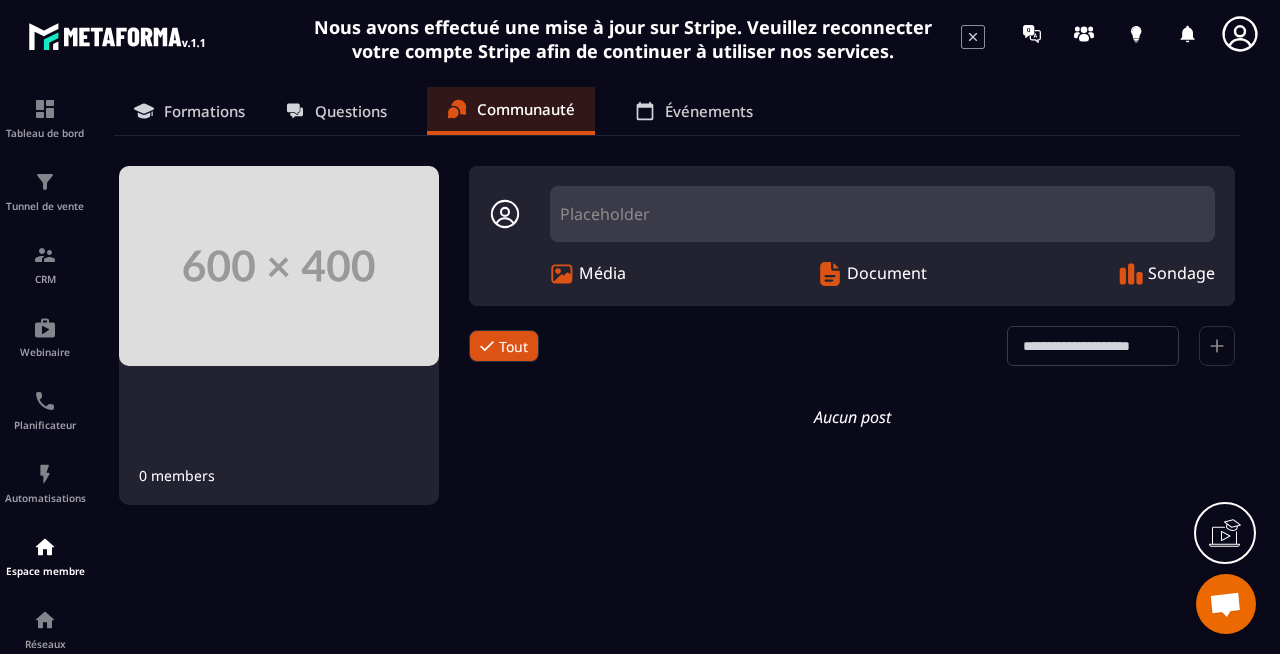 click on "Événements" at bounding box center [709, 111] 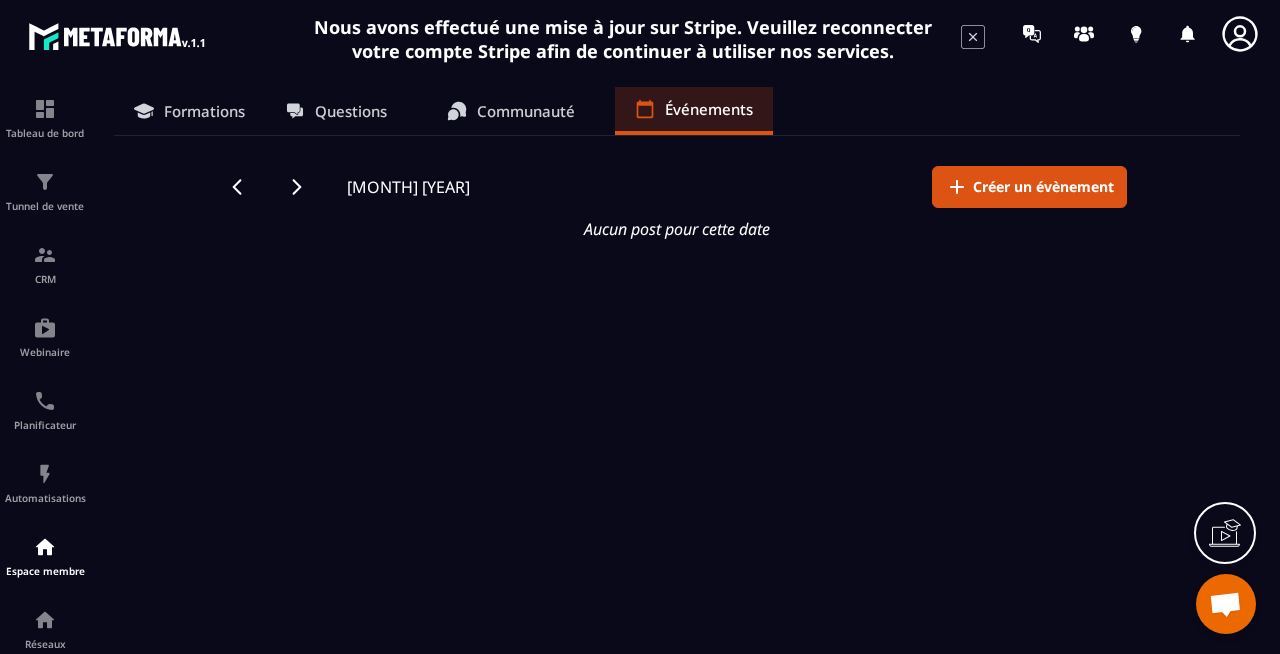 click on "Formations" at bounding box center [204, 111] 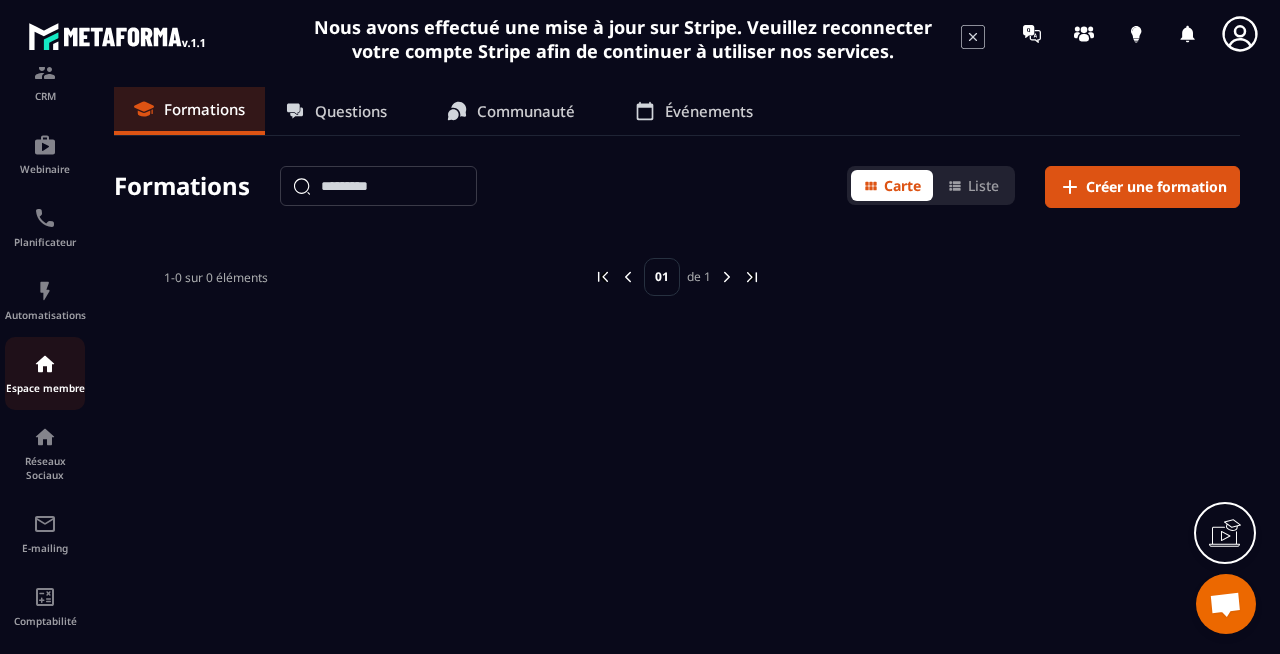scroll, scrollTop: 272, scrollLeft: 0, axis: vertical 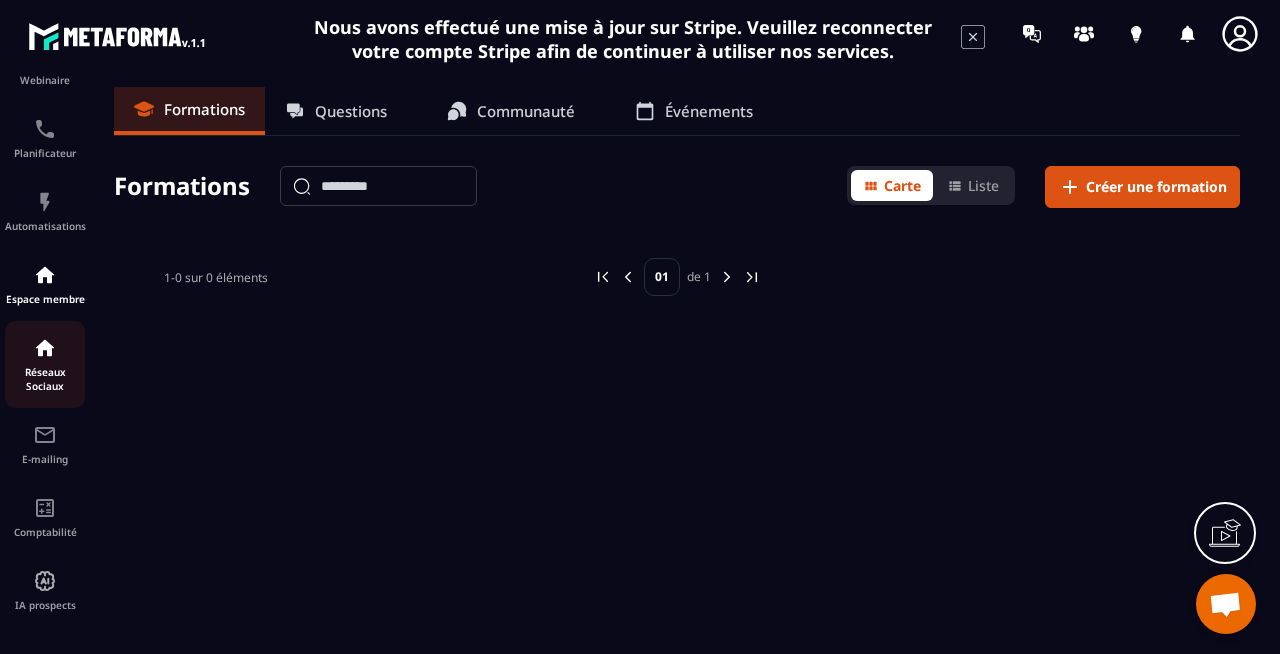 click on "Réseaux Sociaux" at bounding box center (45, 379) 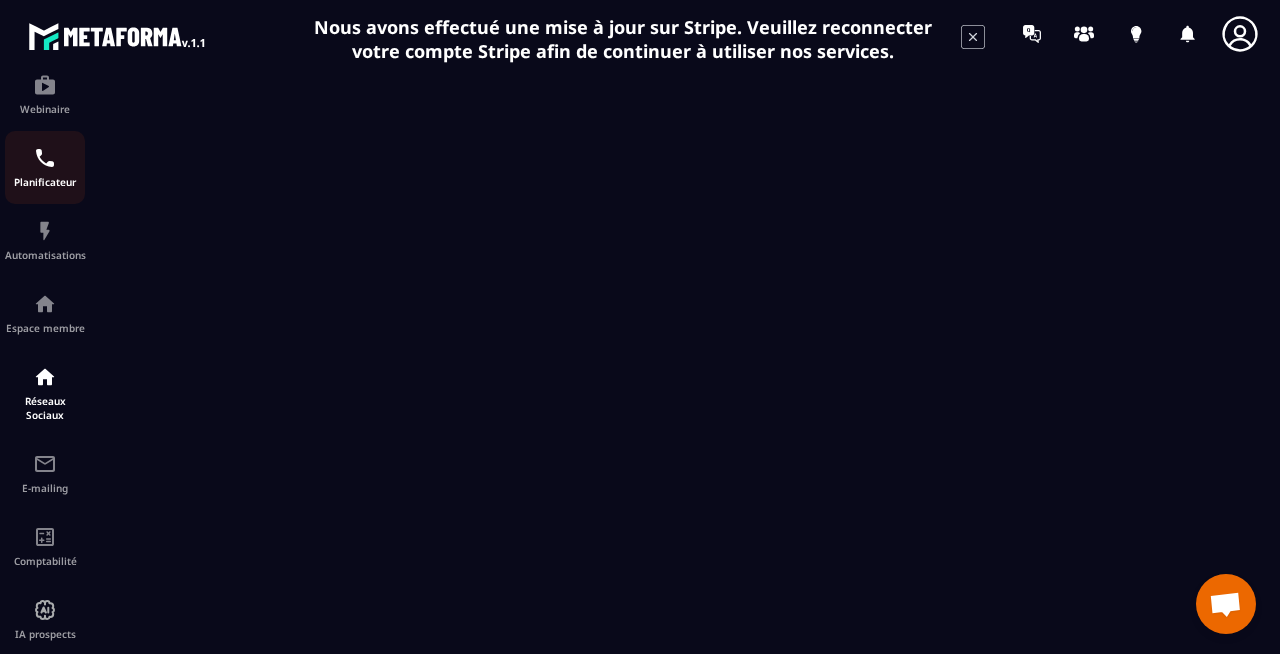 scroll, scrollTop: 272, scrollLeft: 0, axis: vertical 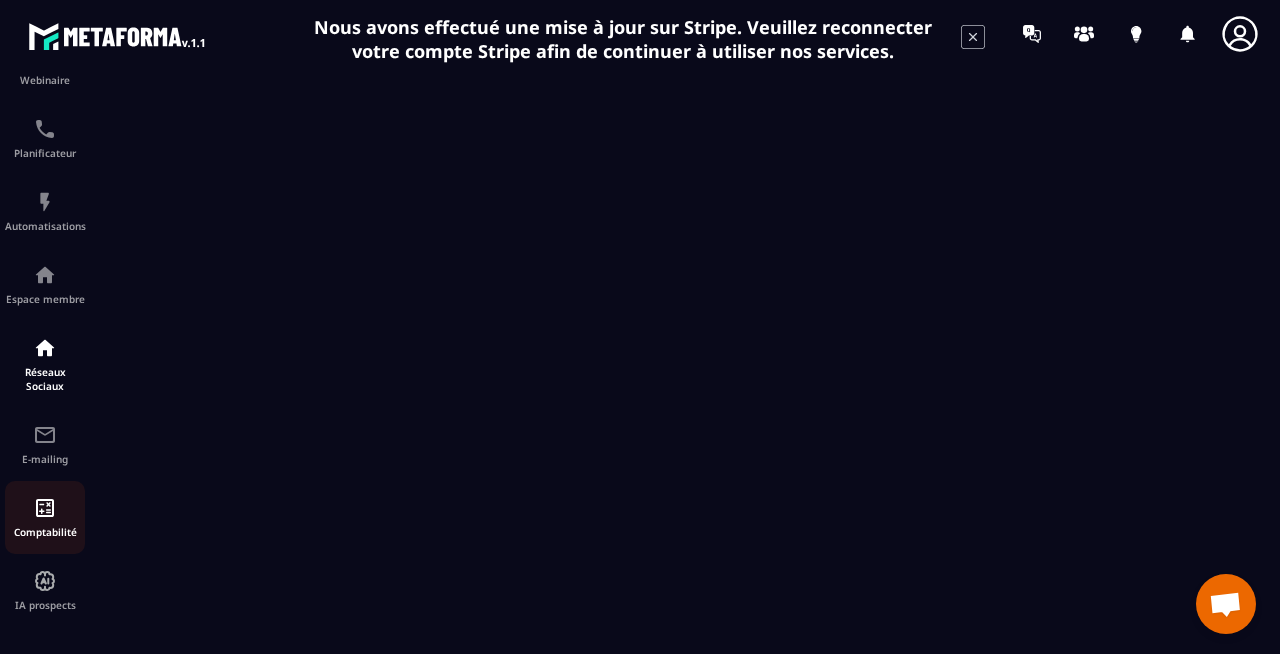 click on "Comptabilité" at bounding box center [45, 532] 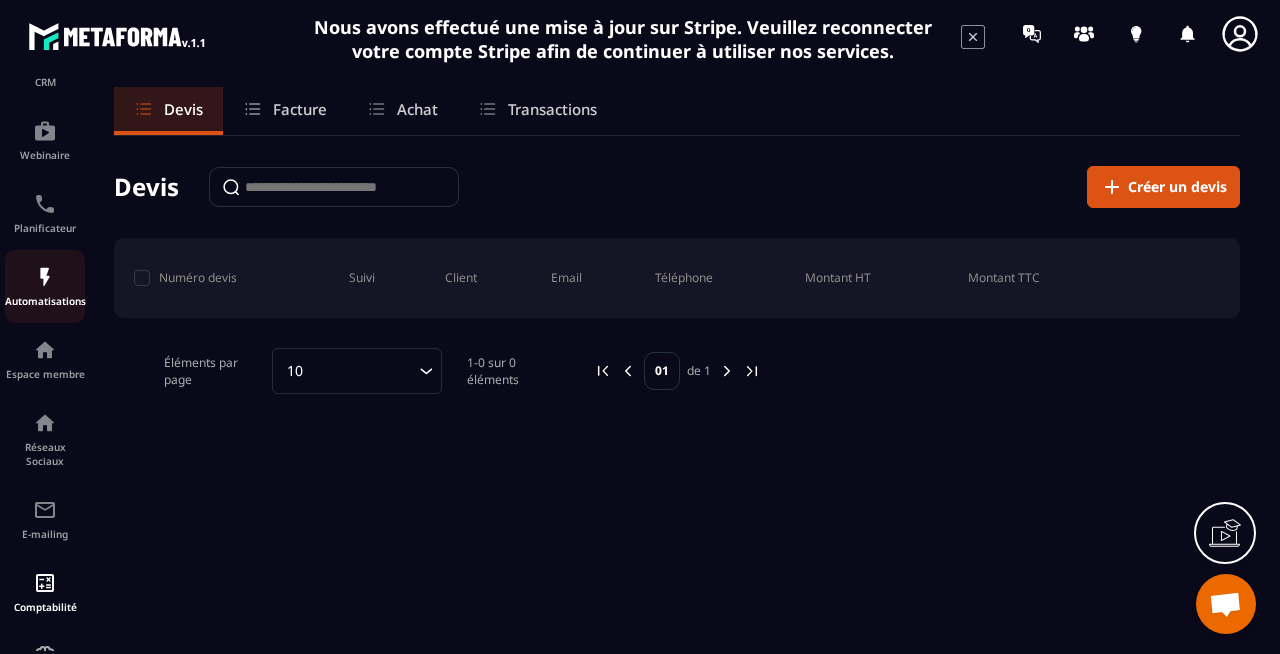 scroll, scrollTop: 205, scrollLeft: 0, axis: vertical 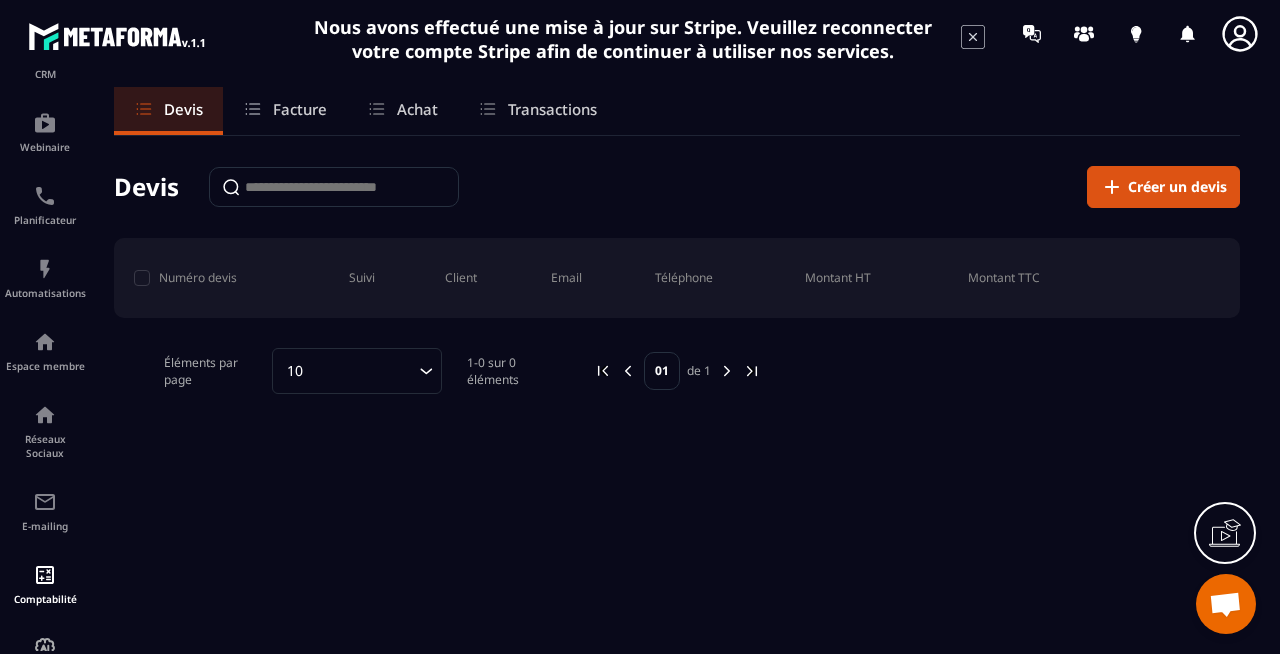 click on "Facture" at bounding box center (300, 109) 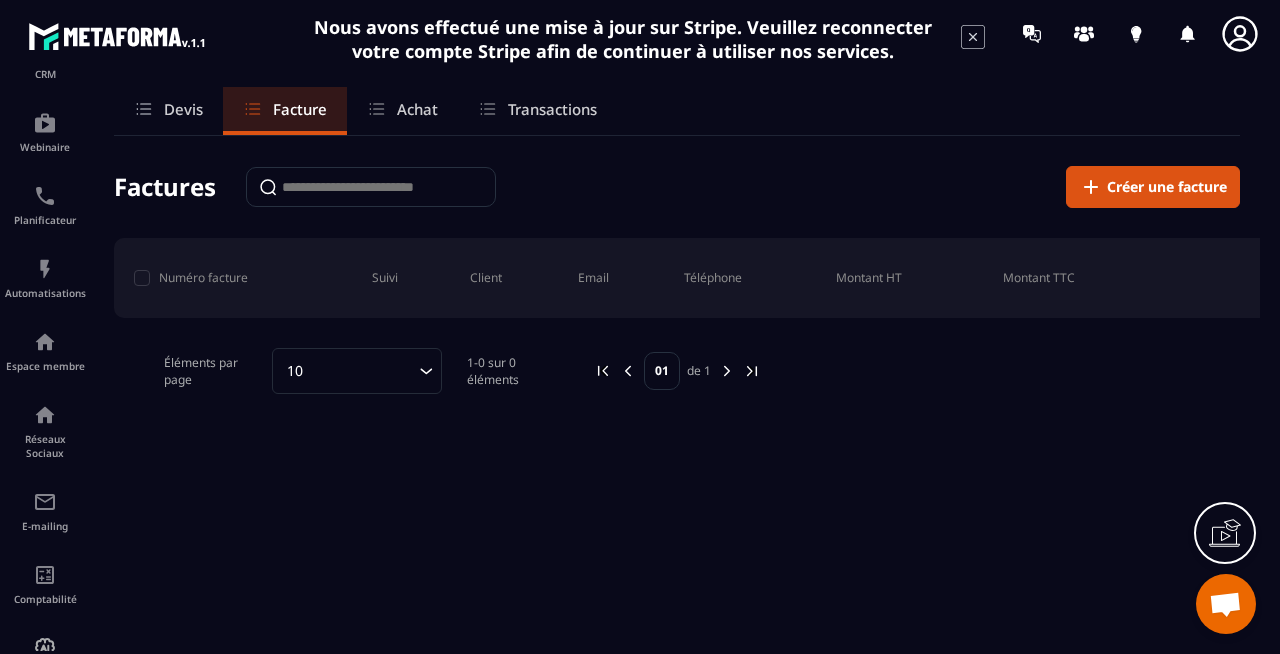 click on "Devis" at bounding box center [183, 109] 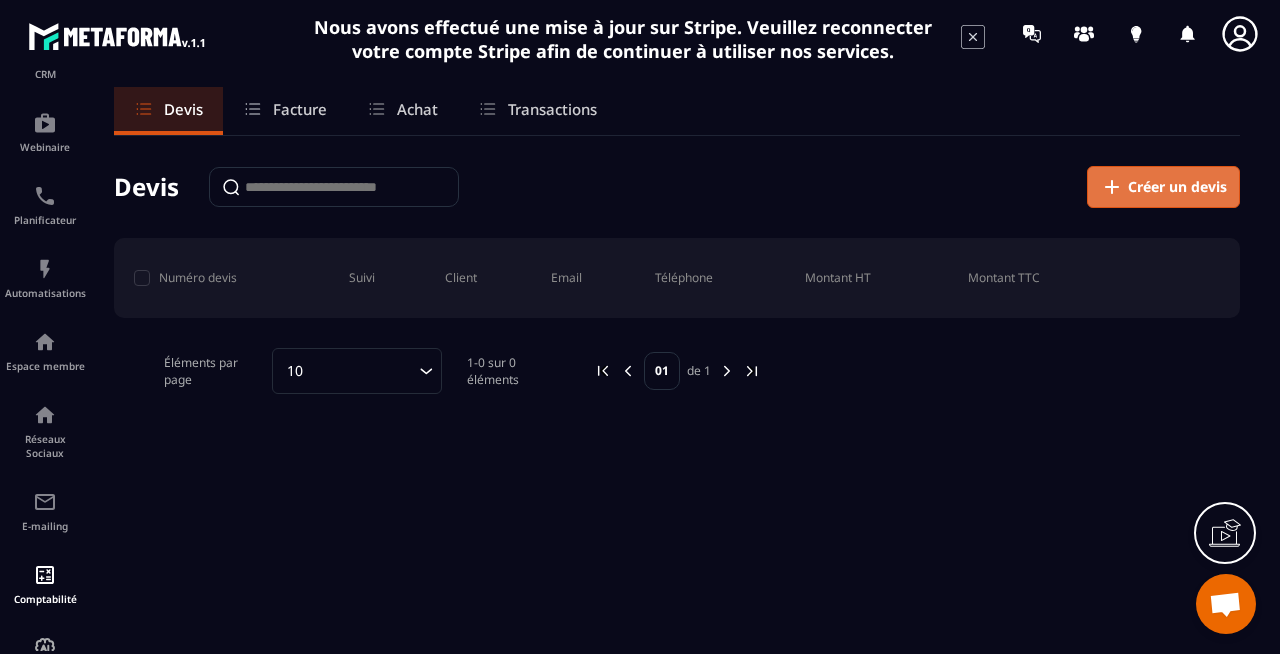 click on "Créer un devis" at bounding box center [1177, 187] 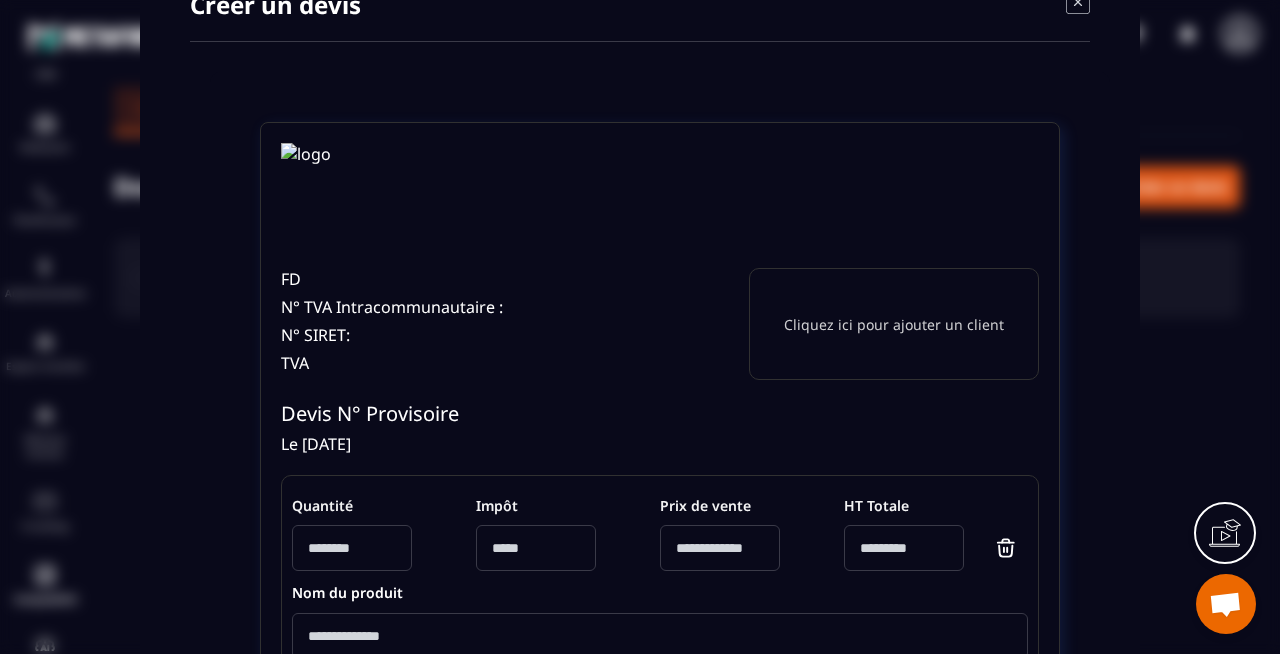 scroll, scrollTop: 66, scrollLeft: 0, axis: vertical 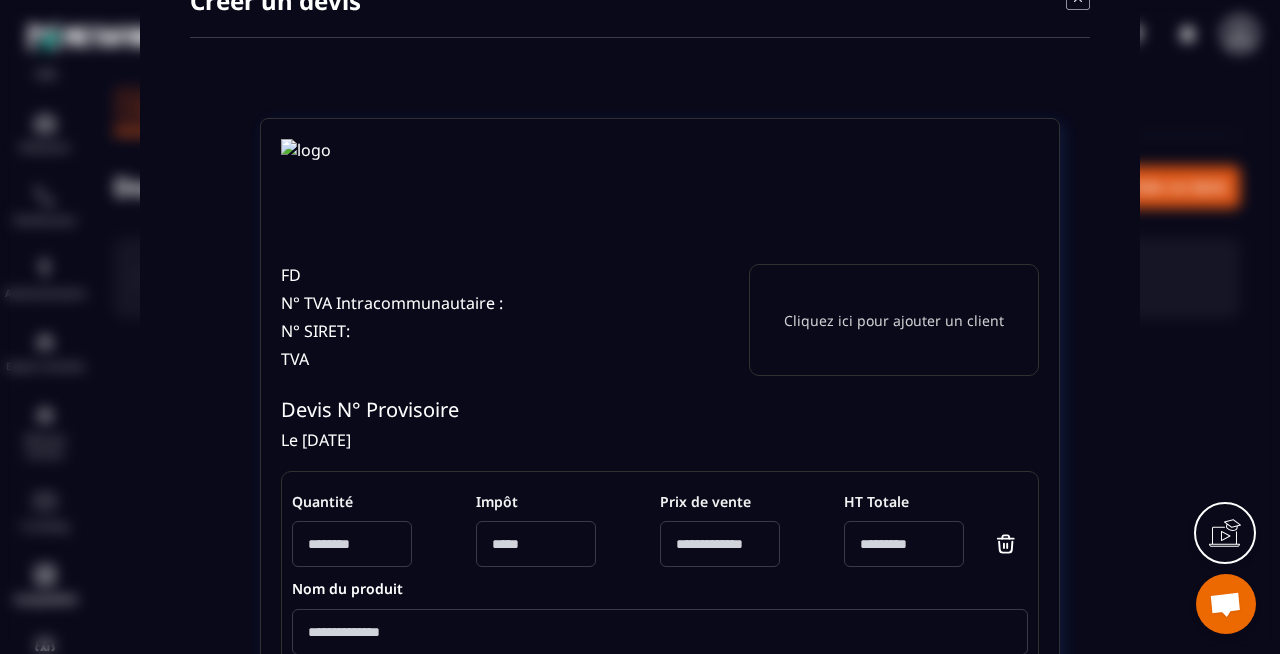 click on "TVA" at bounding box center [392, 359] 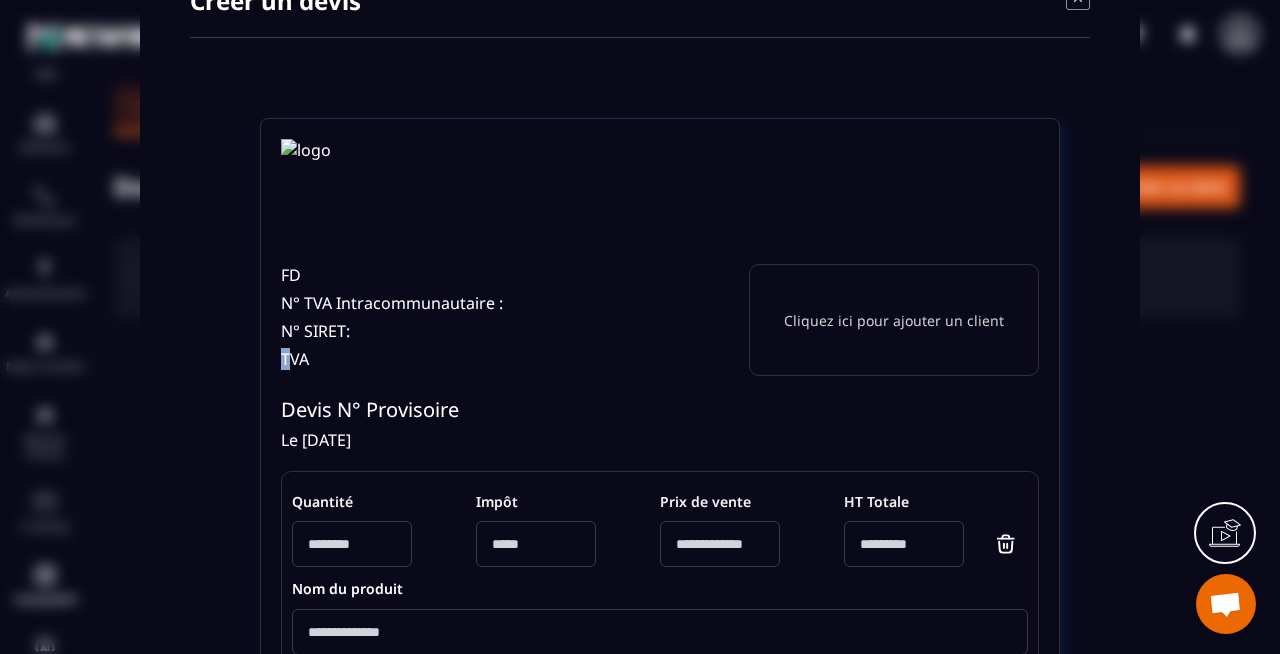 click on "FD N° TVA Intracommunautaire :  N° SIRET:  TVA Cliquez ici pour ajouter un client Devis N° Provisoire Le [DATE] Quantité Impôt Prix de vente HT Totale * Nom du produit Sélectionner des produits Ajouter un produit HT Totale 0 € TVA 0 € TTC Totale 0 € Finaliser le devis Finaliser et envoyer par email Sauvegarder le brouillon" at bounding box center (660, 551) 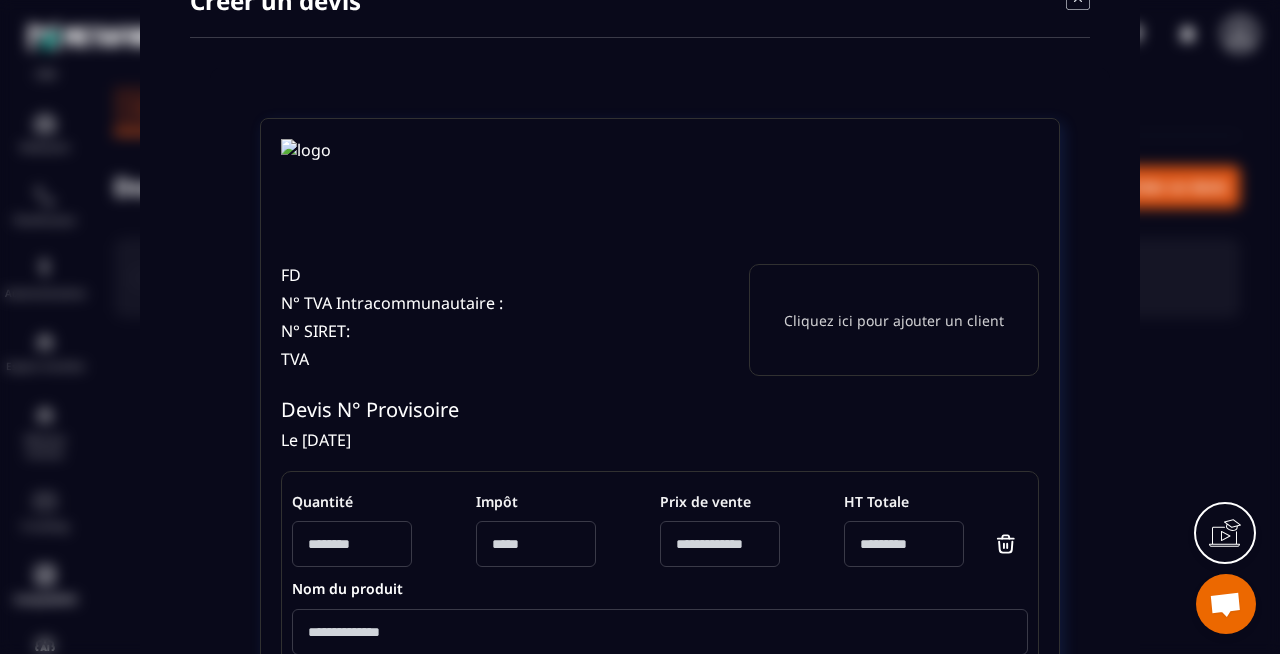 click on "TVA" at bounding box center (392, 359) 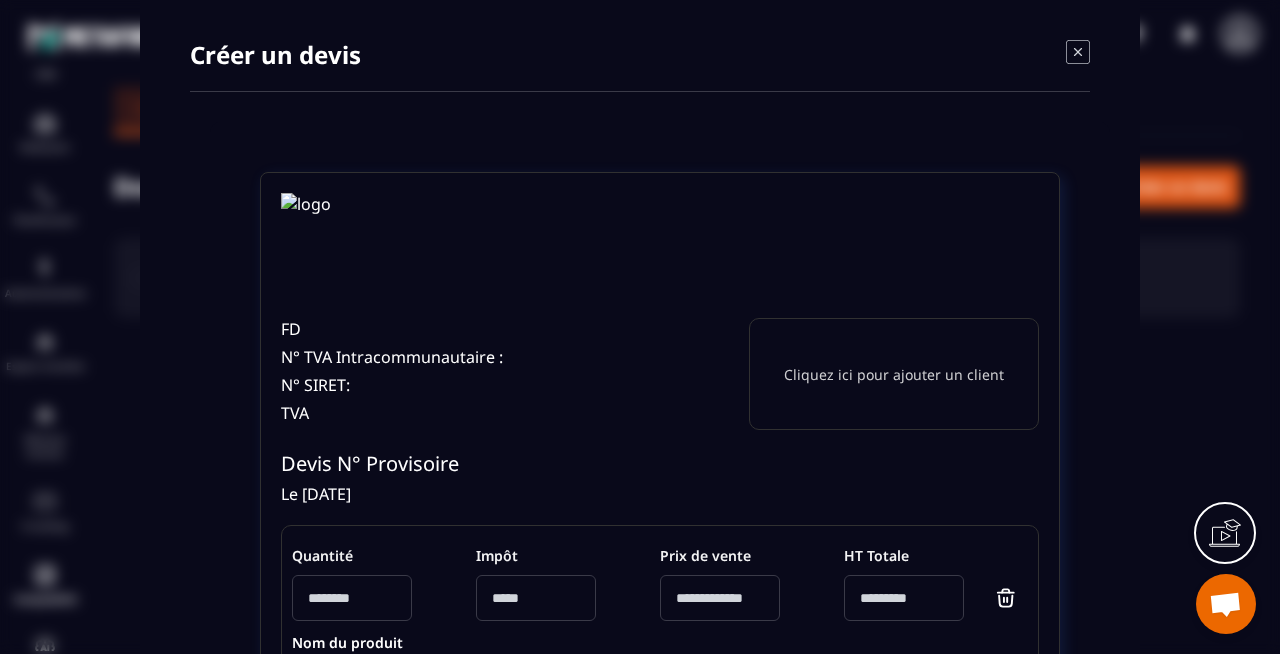 scroll, scrollTop: 15, scrollLeft: 0, axis: vertical 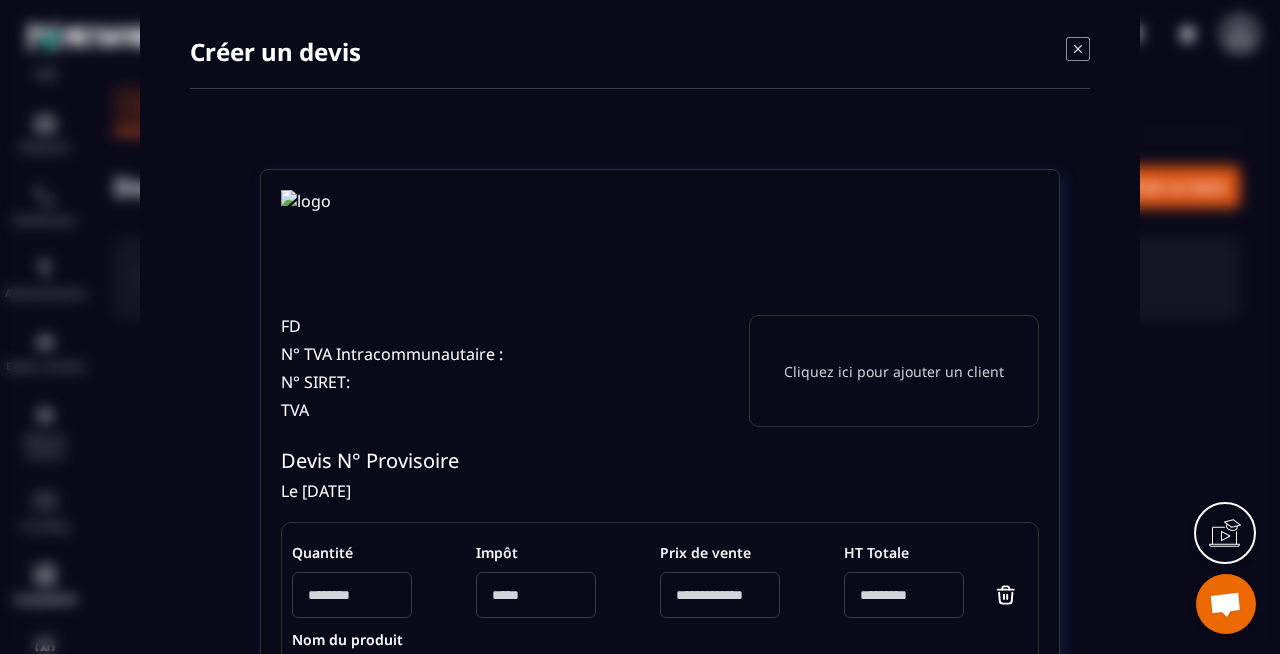 click on "Cliquez ici pour ajouter un client" at bounding box center (894, 371) 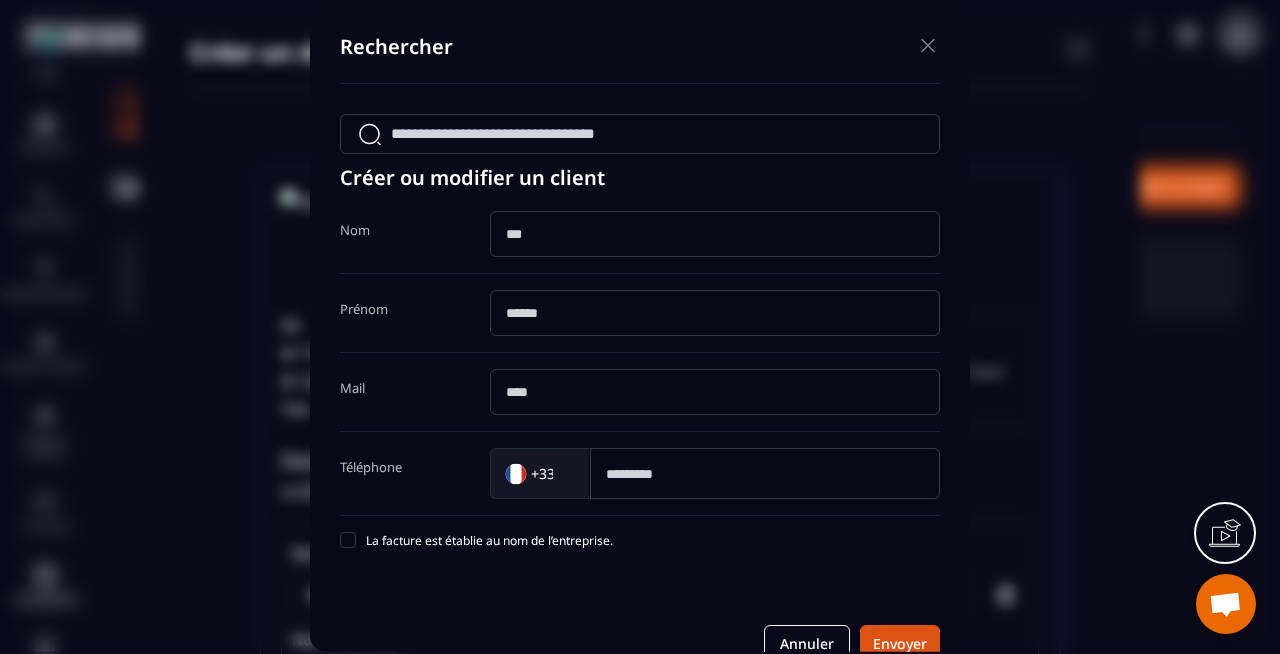 click at bounding box center [928, 45] 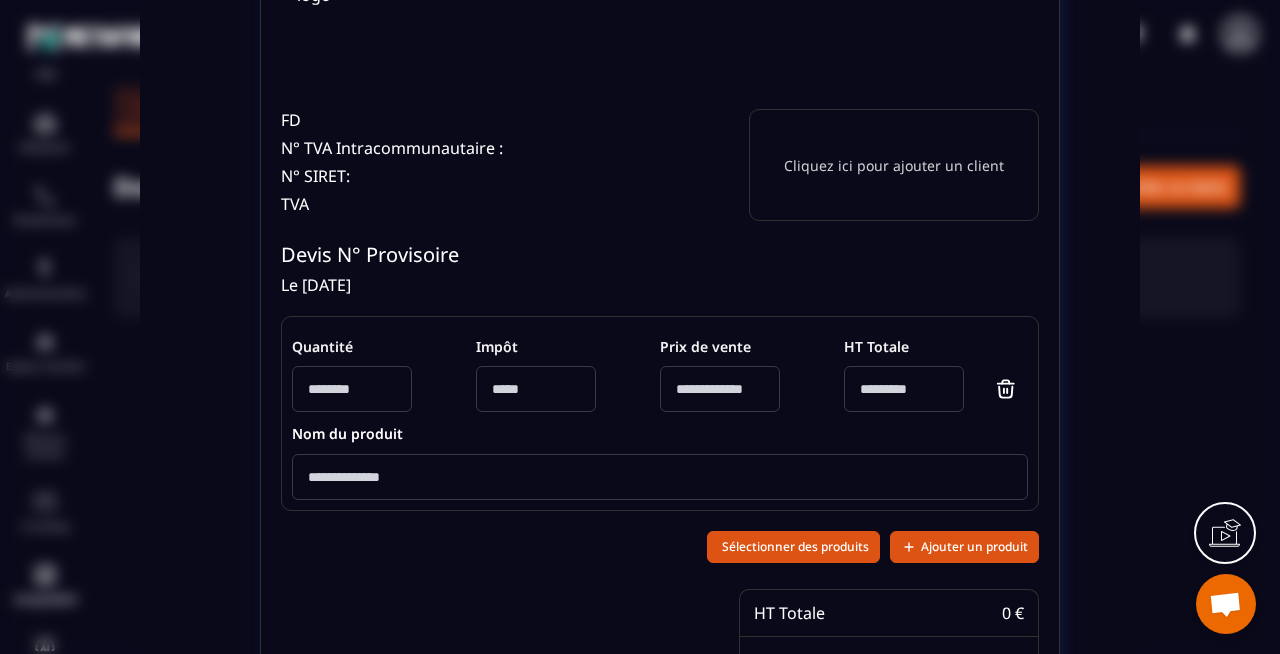scroll, scrollTop: 229, scrollLeft: 0, axis: vertical 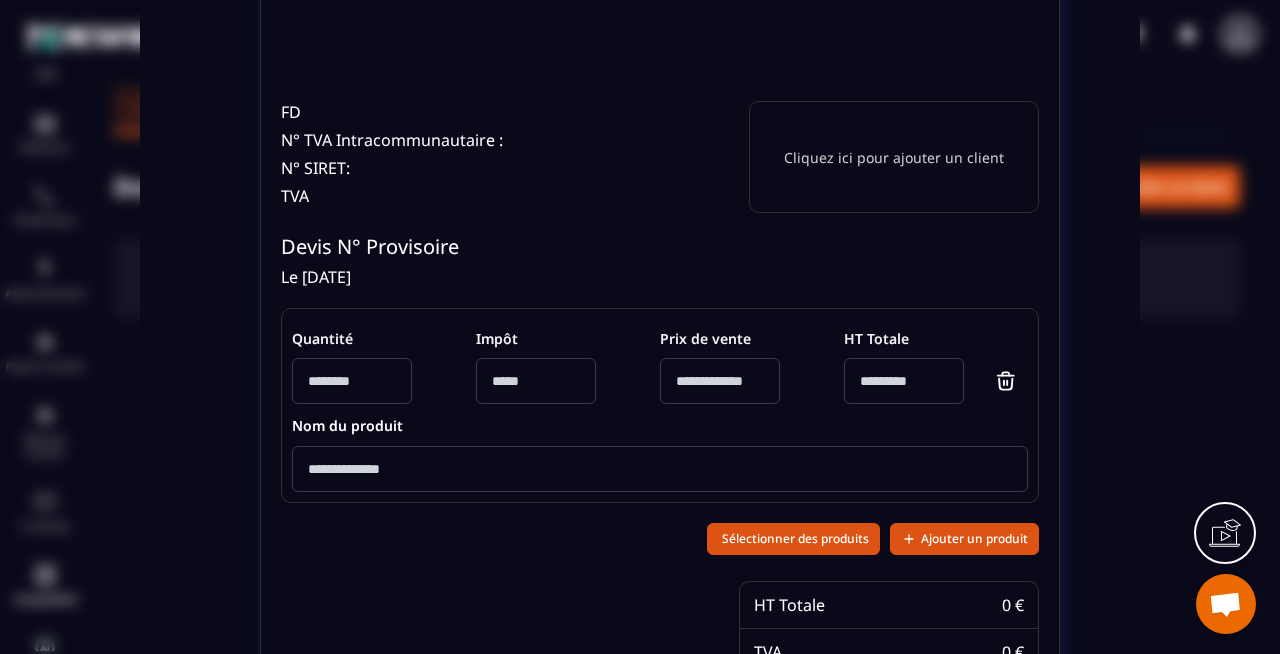 click at bounding box center [352, 381] 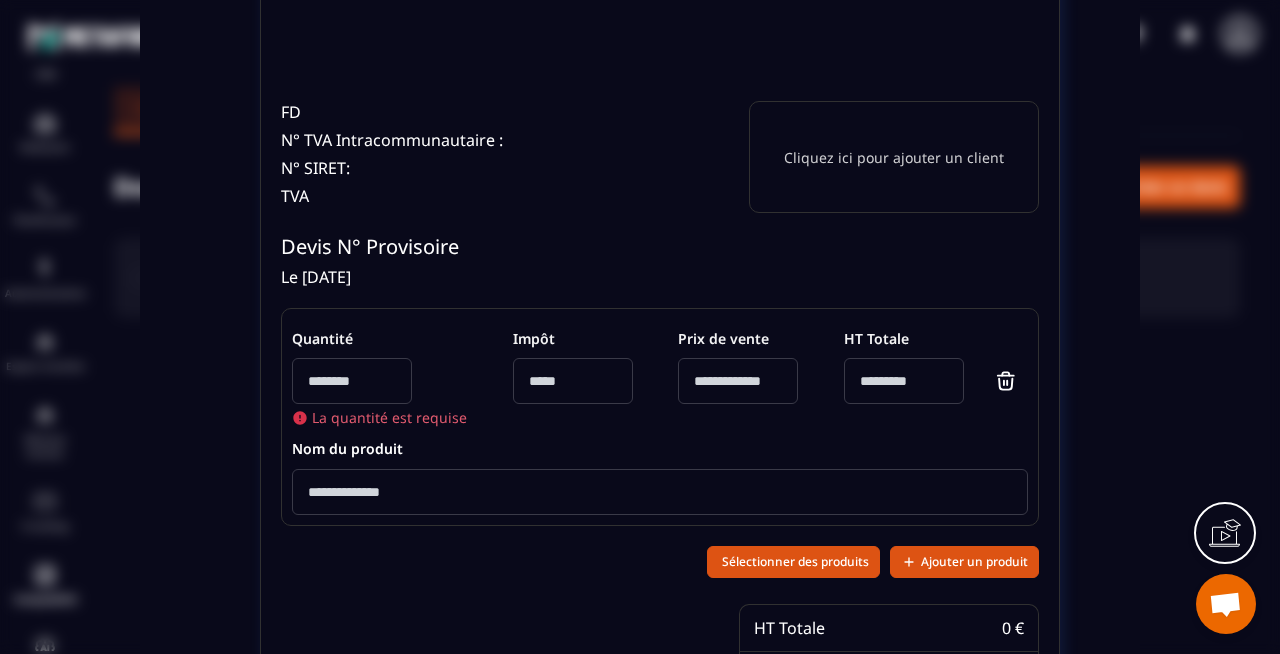 click at bounding box center [352, 381] 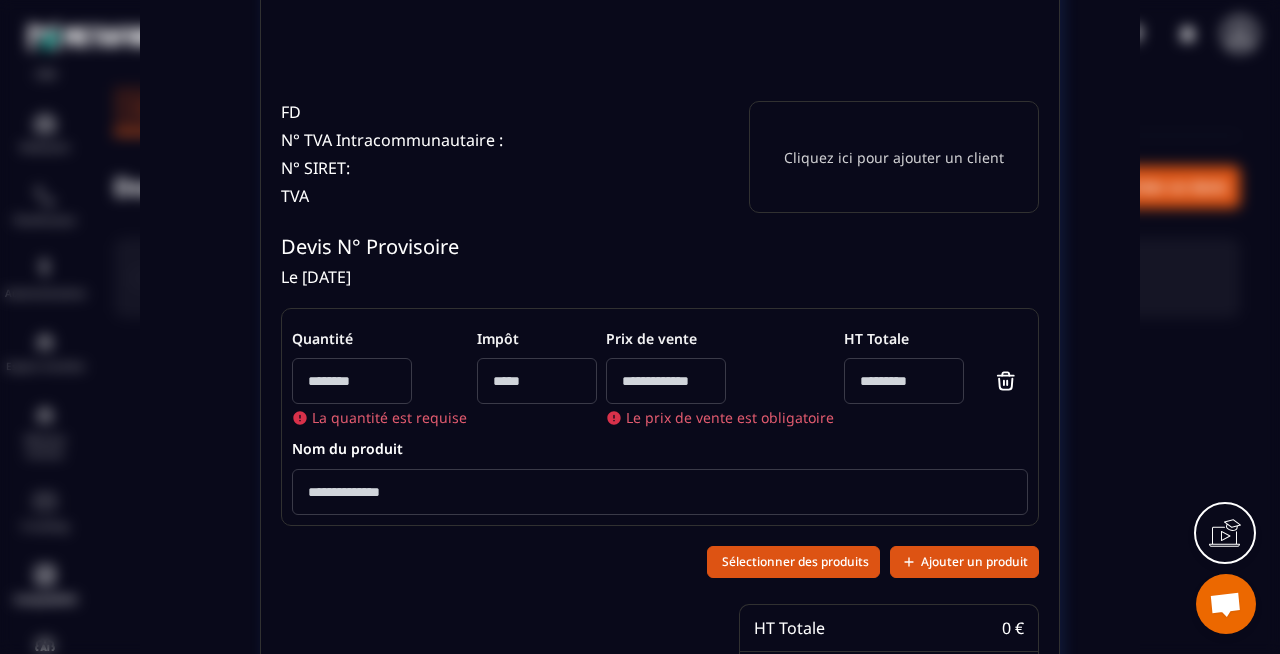click at bounding box center [666, 381] 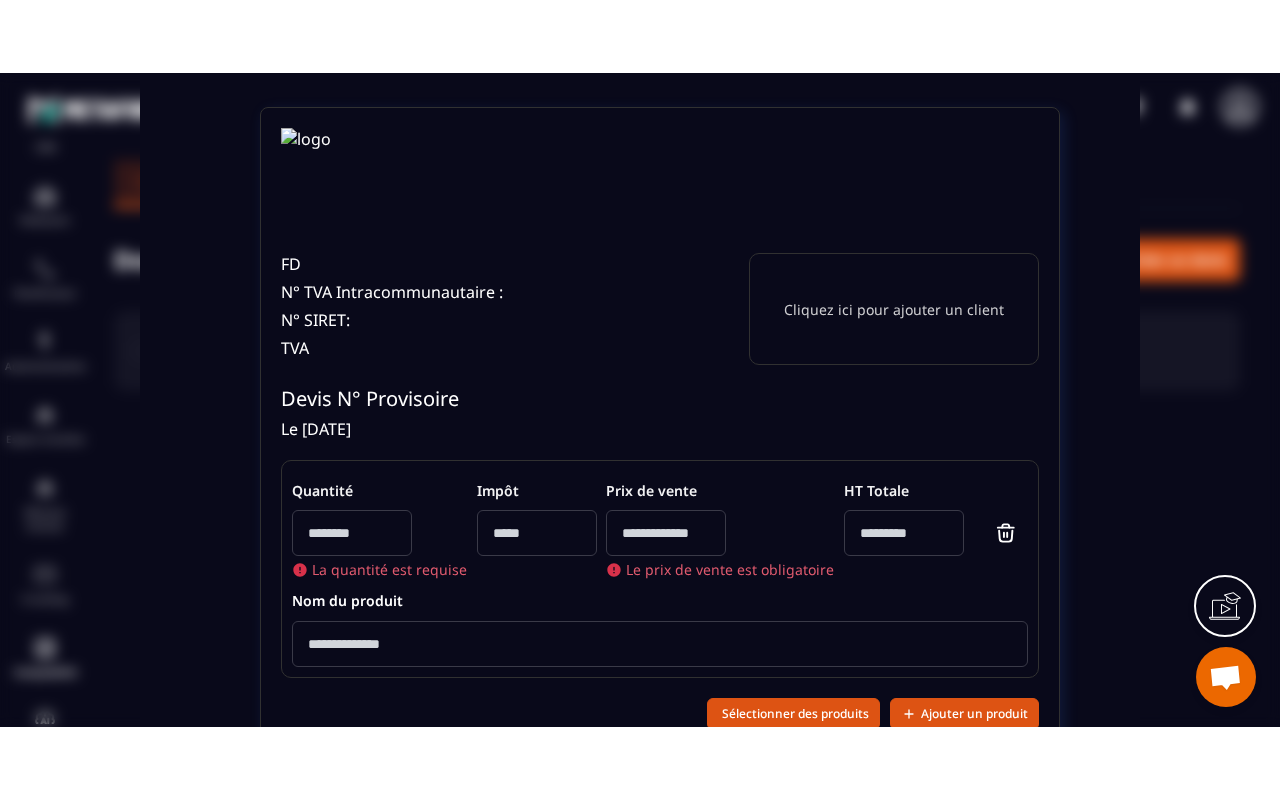 scroll, scrollTop: 0, scrollLeft: 0, axis: both 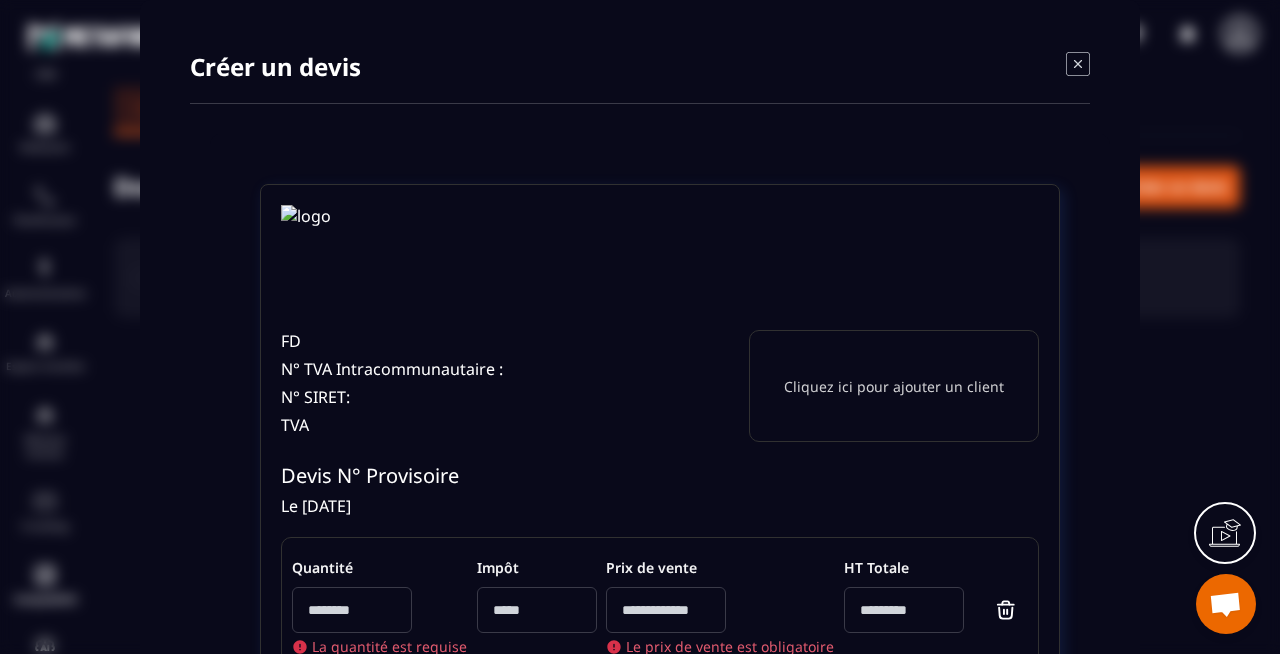 click 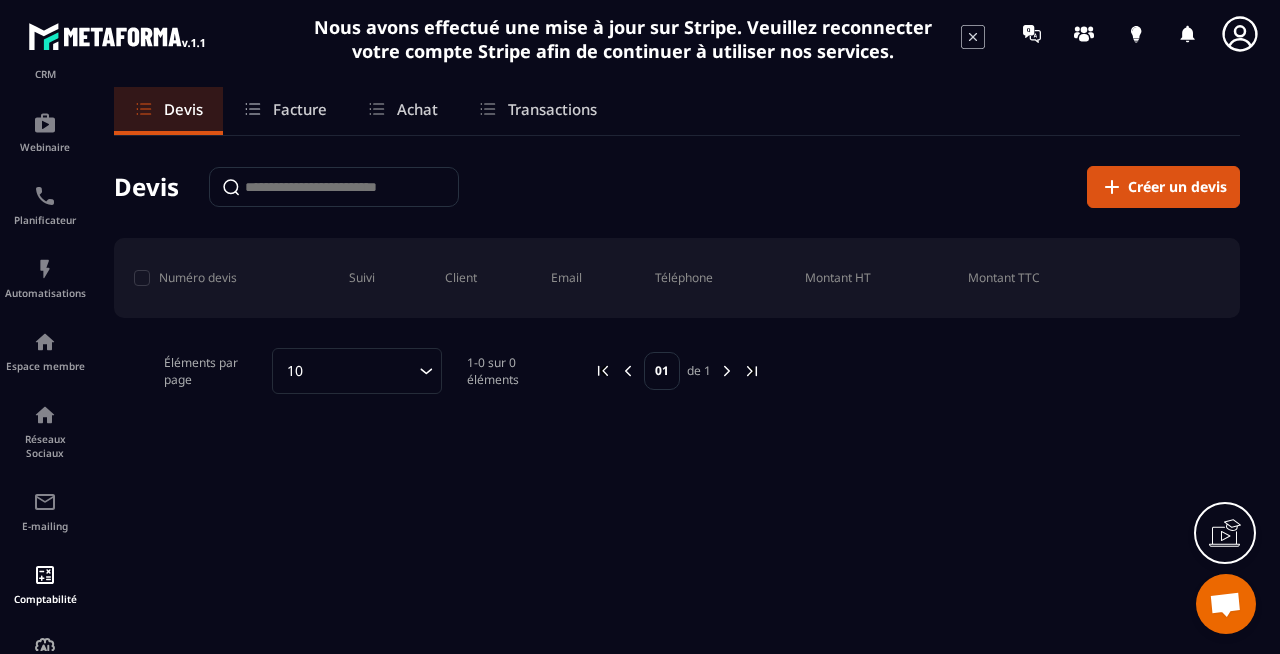click 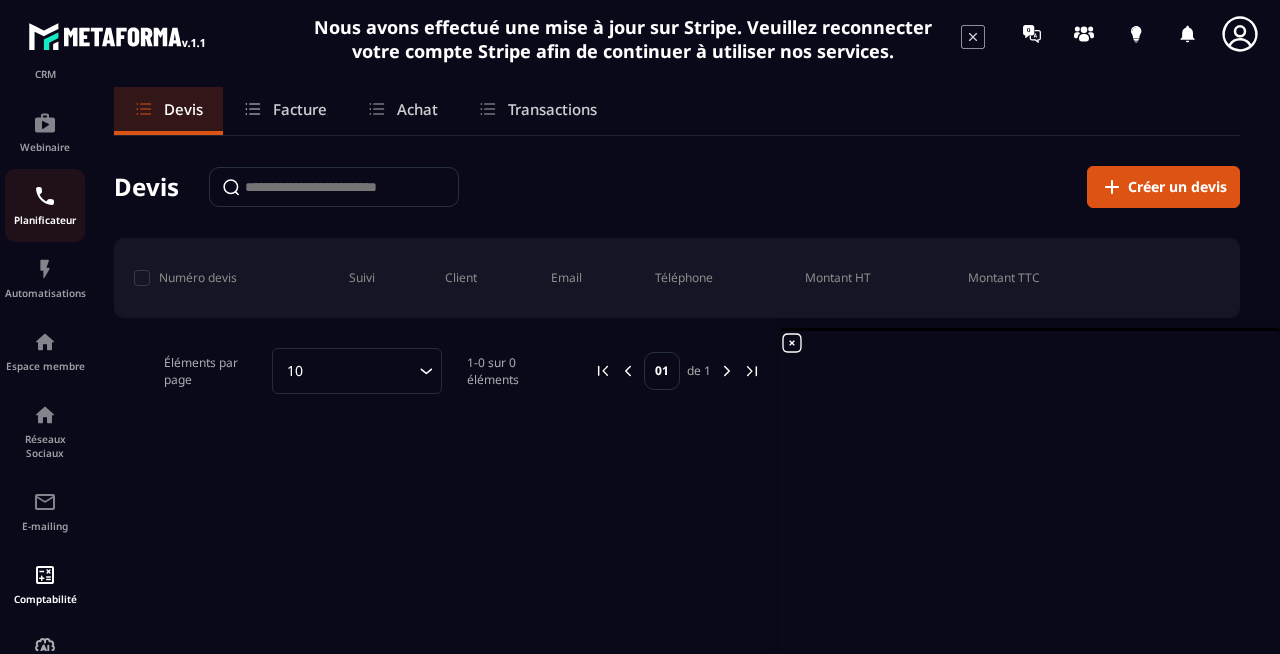 scroll, scrollTop: 0, scrollLeft: 0, axis: both 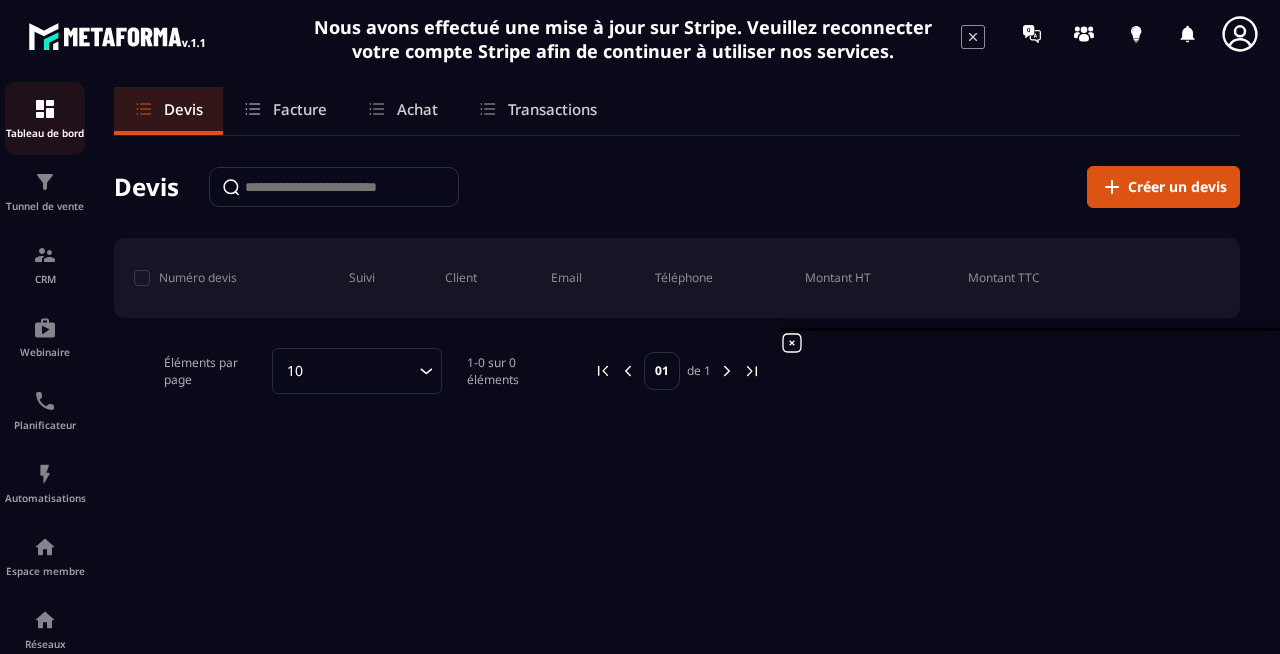 click on "Tableau de bord" at bounding box center [45, 118] 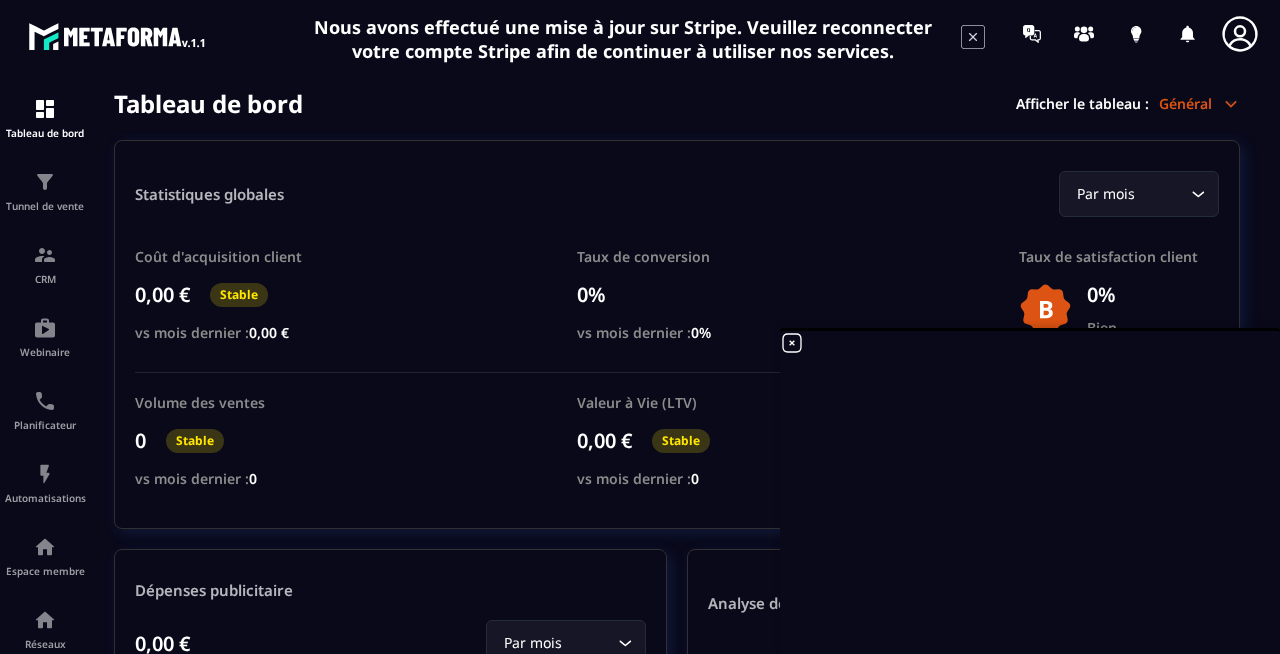 click 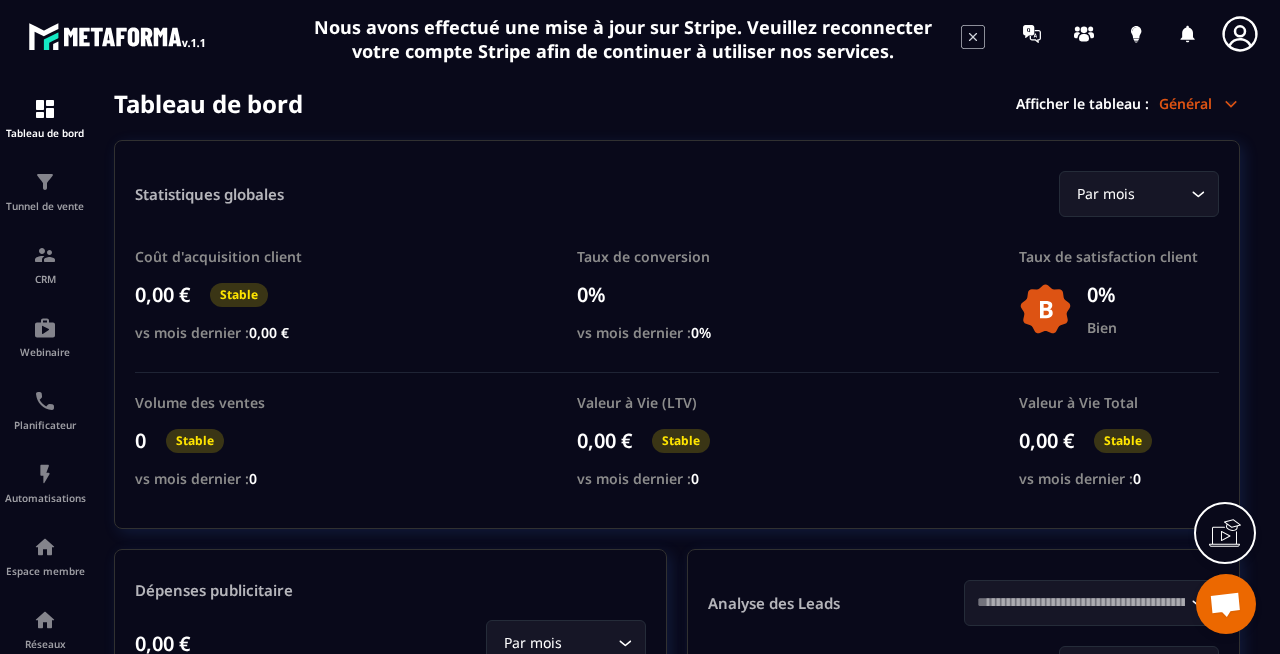 click 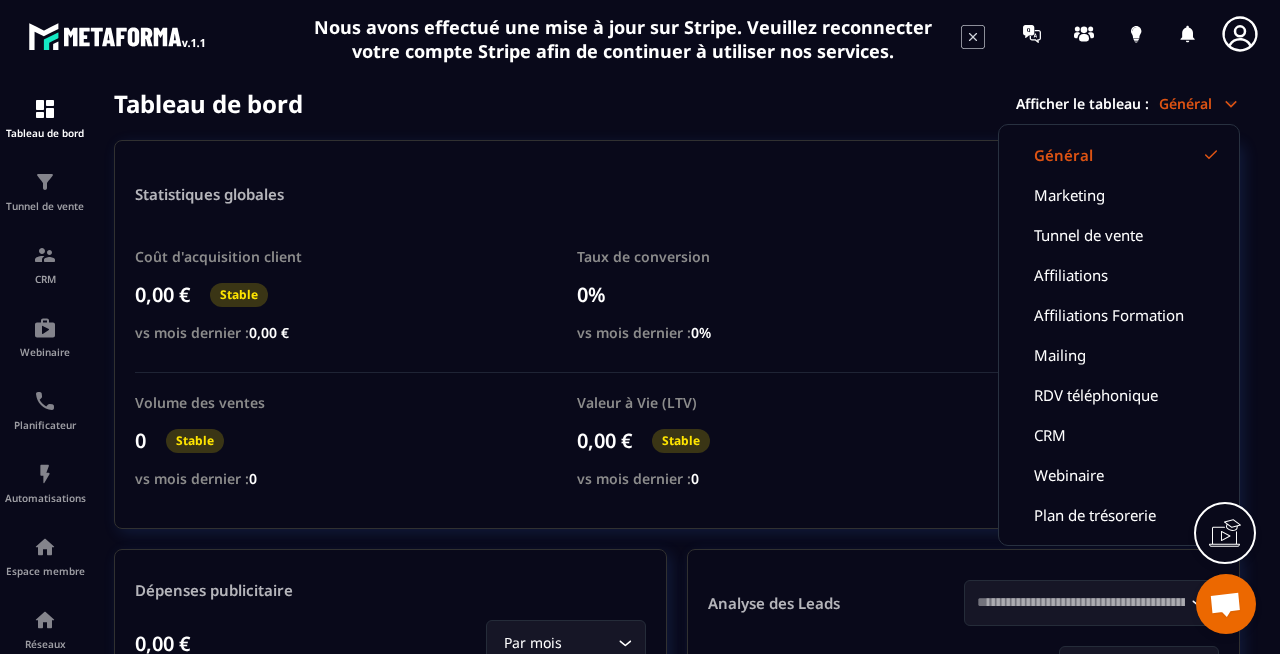 scroll, scrollTop: 16, scrollLeft: 0, axis: vertical 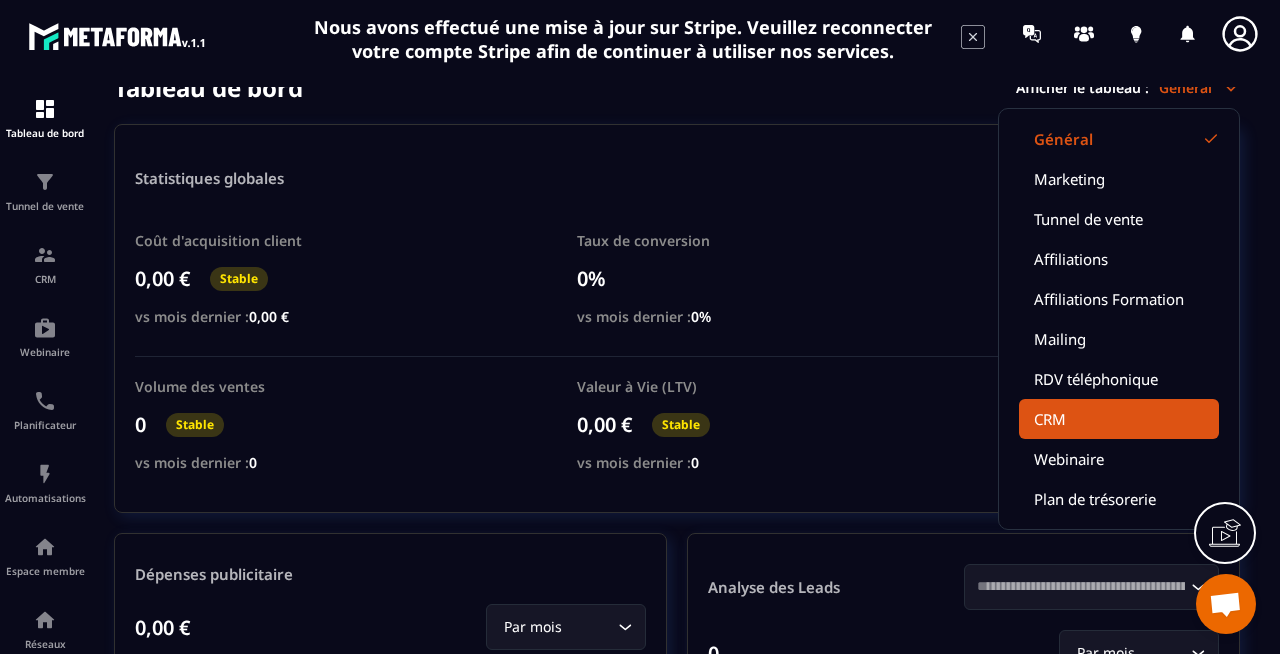click on "CRM" at bounding box center [1119, 419] 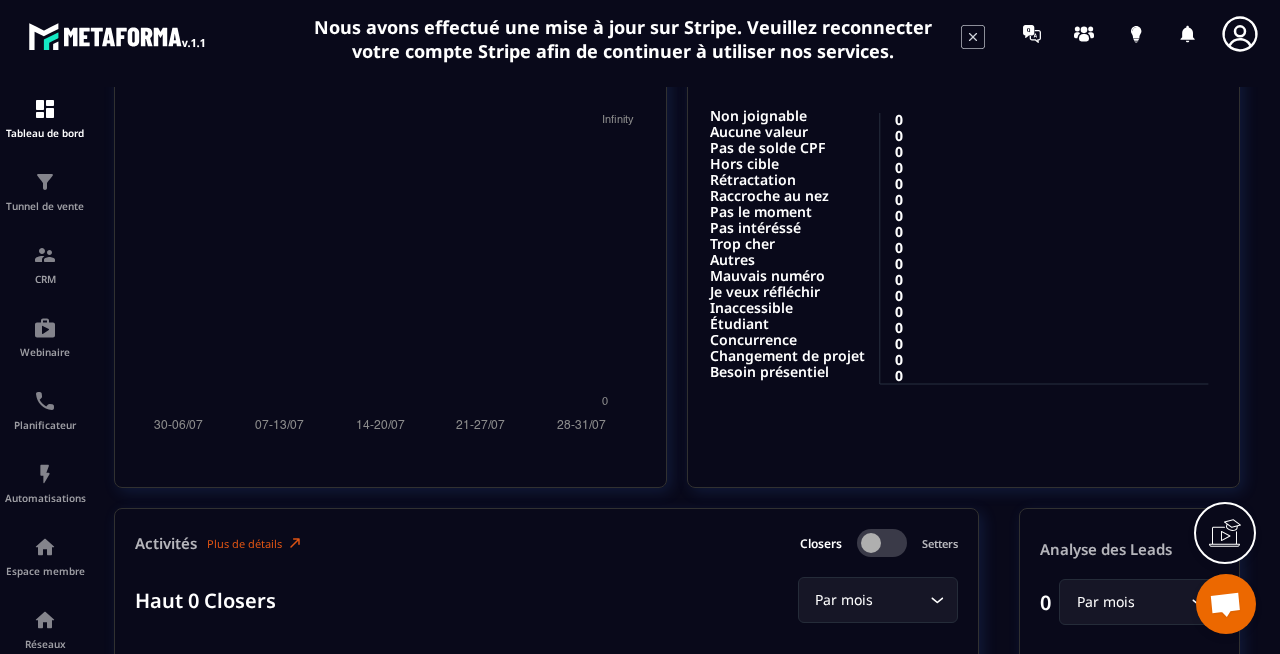 scroll, scrollTop: 0, scrollLeft: 0, axis: both 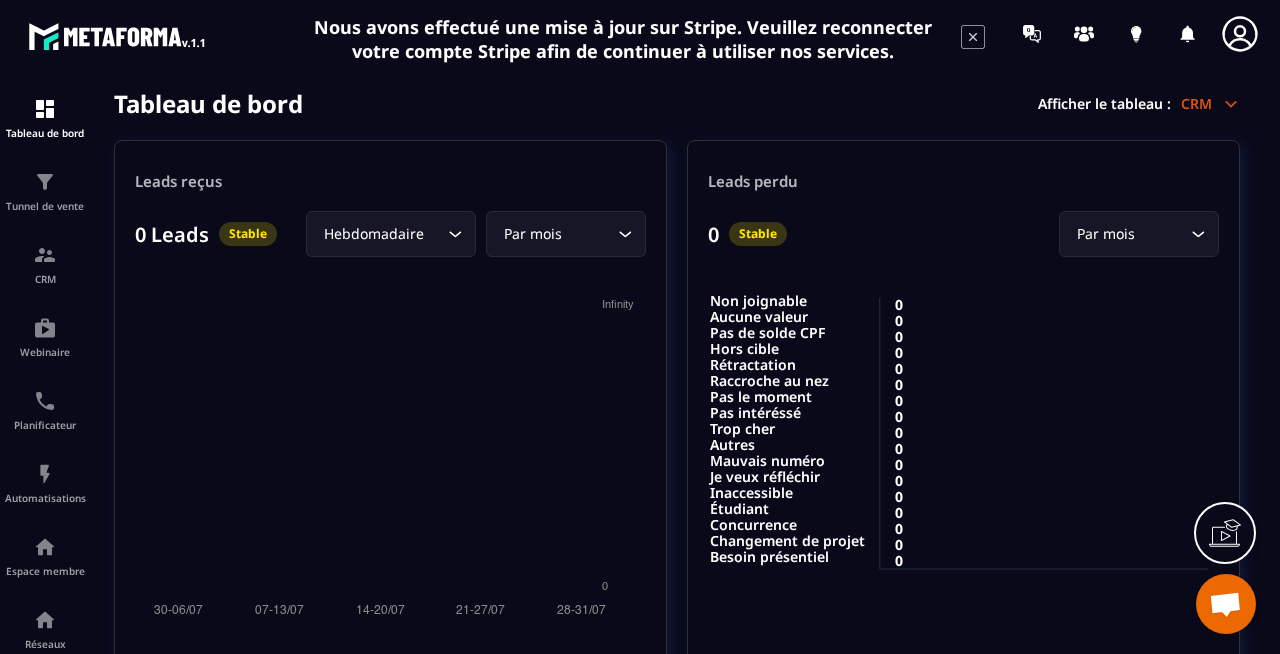 click on "CRM" at bounding box center [1210, 103] 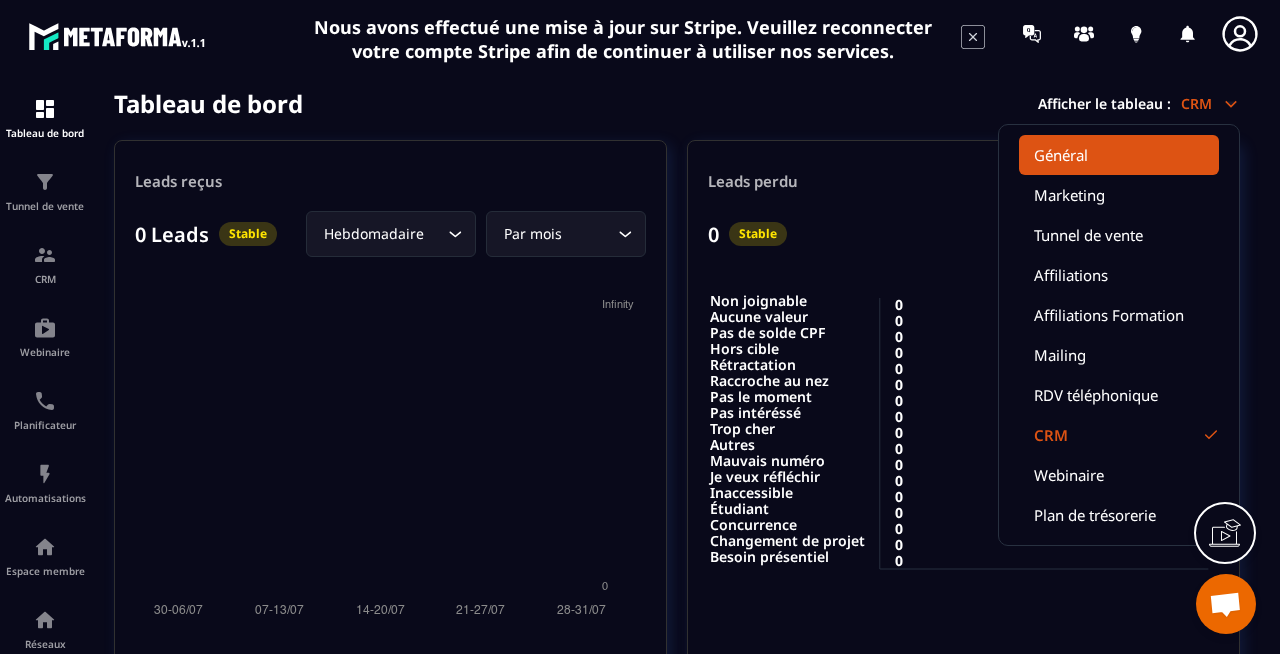 click on "Général" at bounding box center [1119, 155] 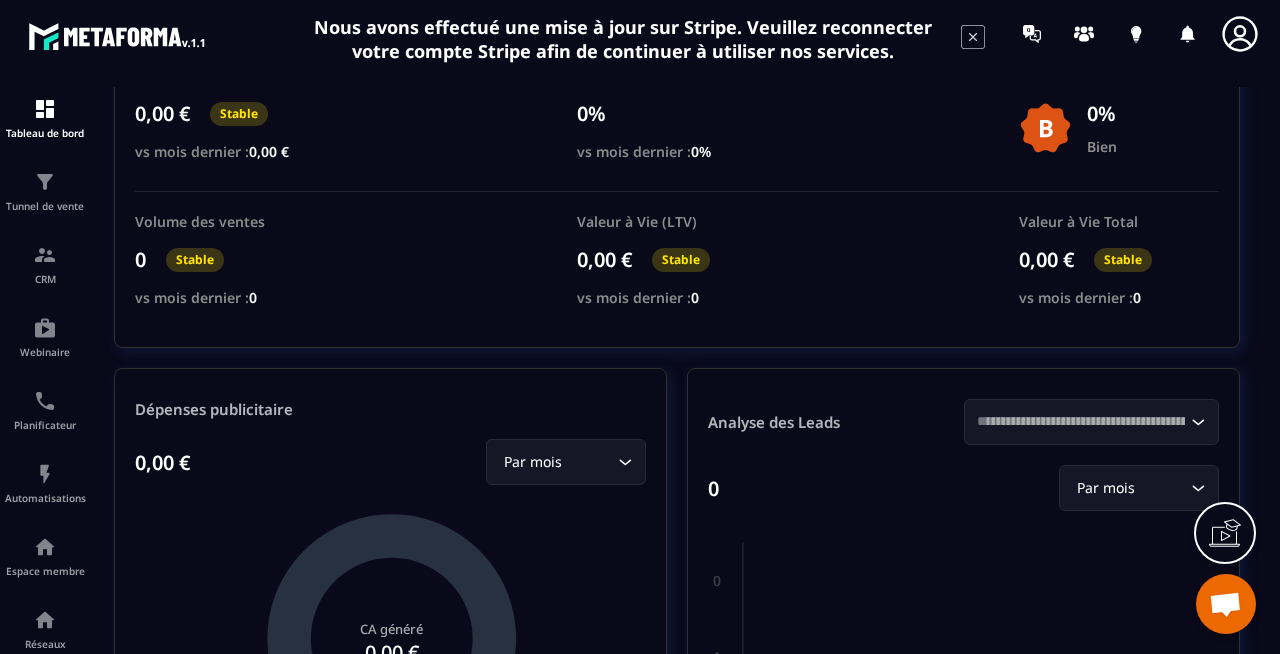 scroll, scrollTop: 0, scrollLeft: 0, axis: both 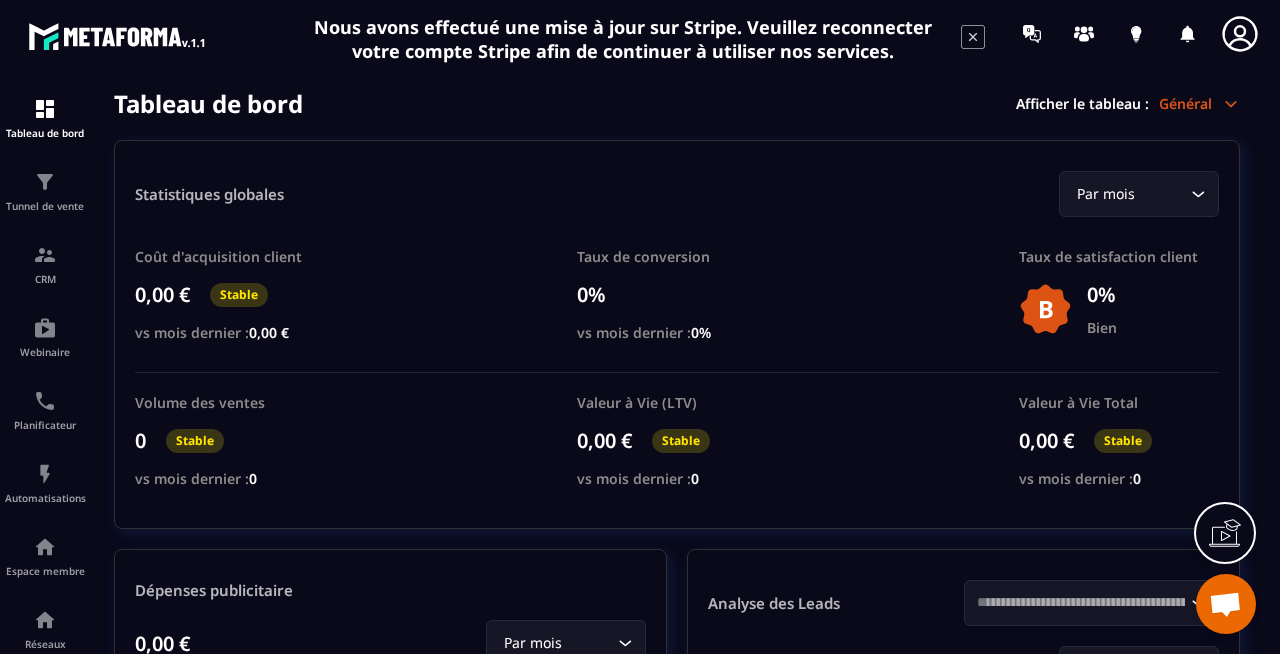 click at bounding box center [1226, 604] 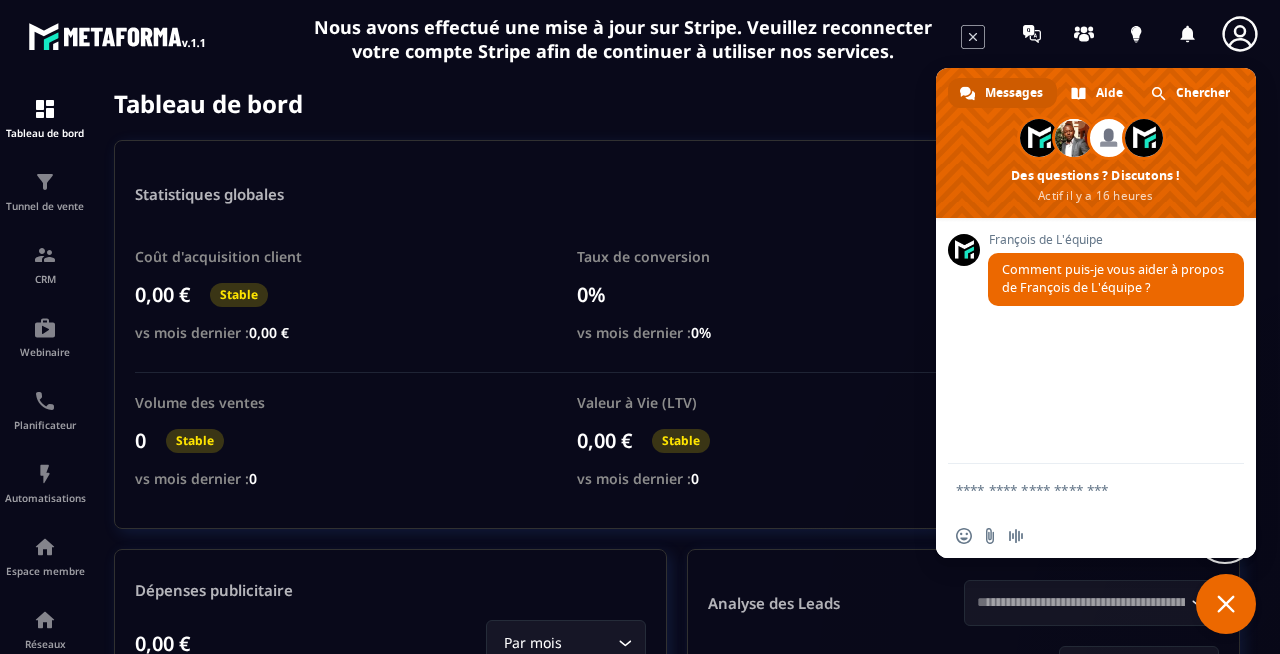 scroll, scrollTop: 0, scrollLeft: 0, axis: both 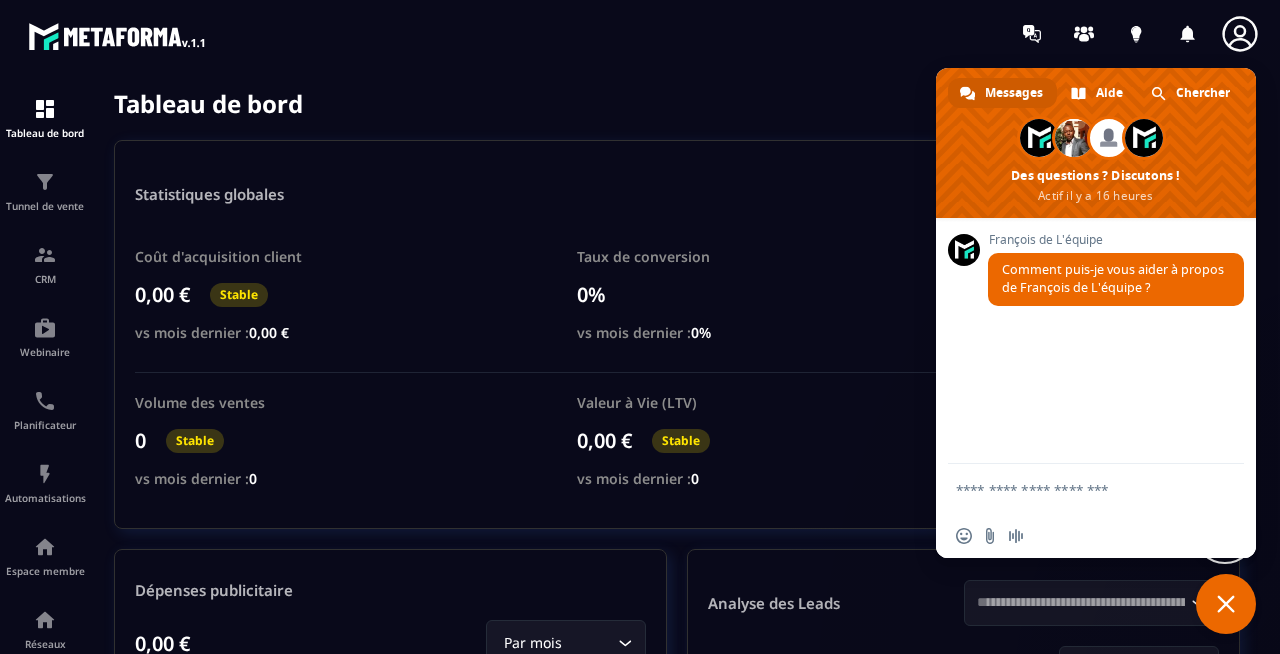 click at bounding box center (1245, 34) 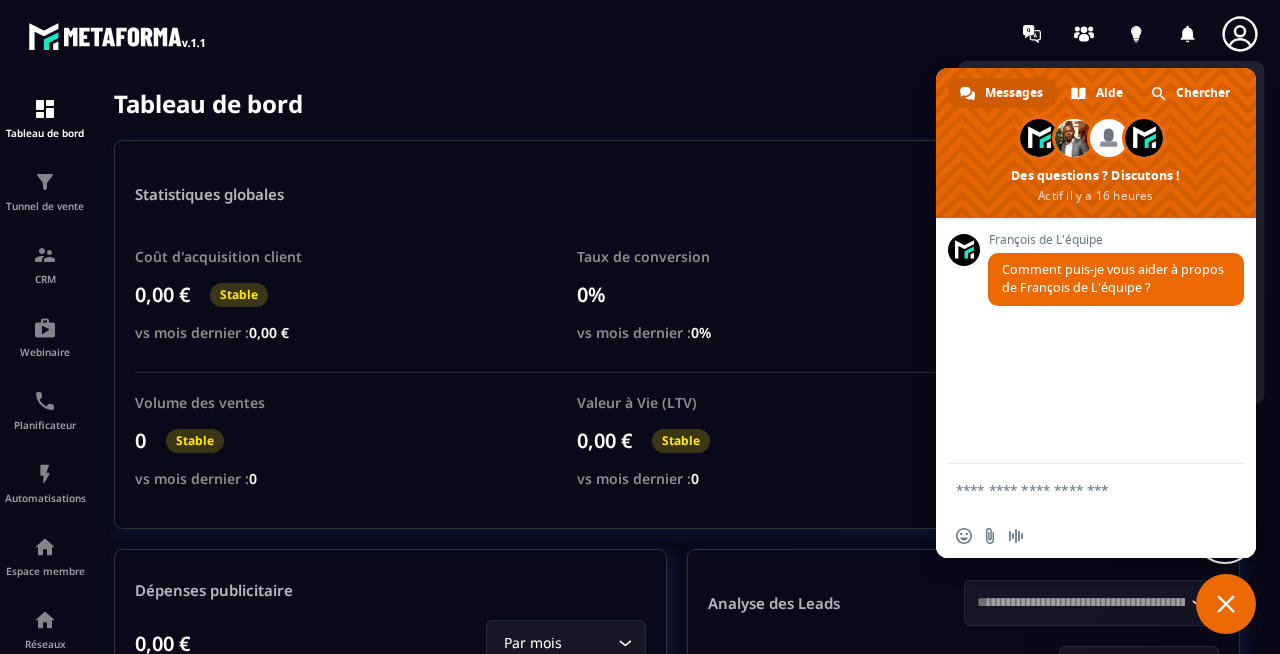 click on "Tableau de bord Tunnel de vente CRM Webinaire Planificateur Automatisations Espace membre Réseaux Sociaux E-mailing Comptabilité  IA prospects Tableau de bord Afficher le tableau :  Général  Statistiques globales Par mois Loading... Coût d'acquisition client 0,00 € Stable vs mois dernier :  0,00 € Taux de conversion 0%  vs mois dernier :  0% Taux de satisfaction client 0%  Bien Volume des ventes 0 Stable vs mois dernier :  0 Valeur à Vie (LTV) 0,00 € Stable vs mois dernier :  0 Valeur à Vie Total 0,00 € Stable vs mois dernier :  0 Dépenses publicitaire 0,00 € Par mois Loading... CA généré 0,00 € Analyse des Leads Loading... 0 Par mois Loading... 0 0 1 1 2 2 3 3 4 4 5 5 Chiffre d’affaire Encaissé Prévisionnel 0,00 € CA Brut Loading... Par mois Loading... ∞ ∞ 0 0 01/07 01/07 04/07 04/07 07/07 07/07 10/07 10/07 13/07 13/07 16/07 16/07 19/07 19/07 22/07 22/07 25/07 25/07 28/07 28/07 31/07 31/07 Leads reçus 0 Leads Stable Hebdomadaire Loading... Par mois Loading... 0 0 0" at bounding box center (640, 371) 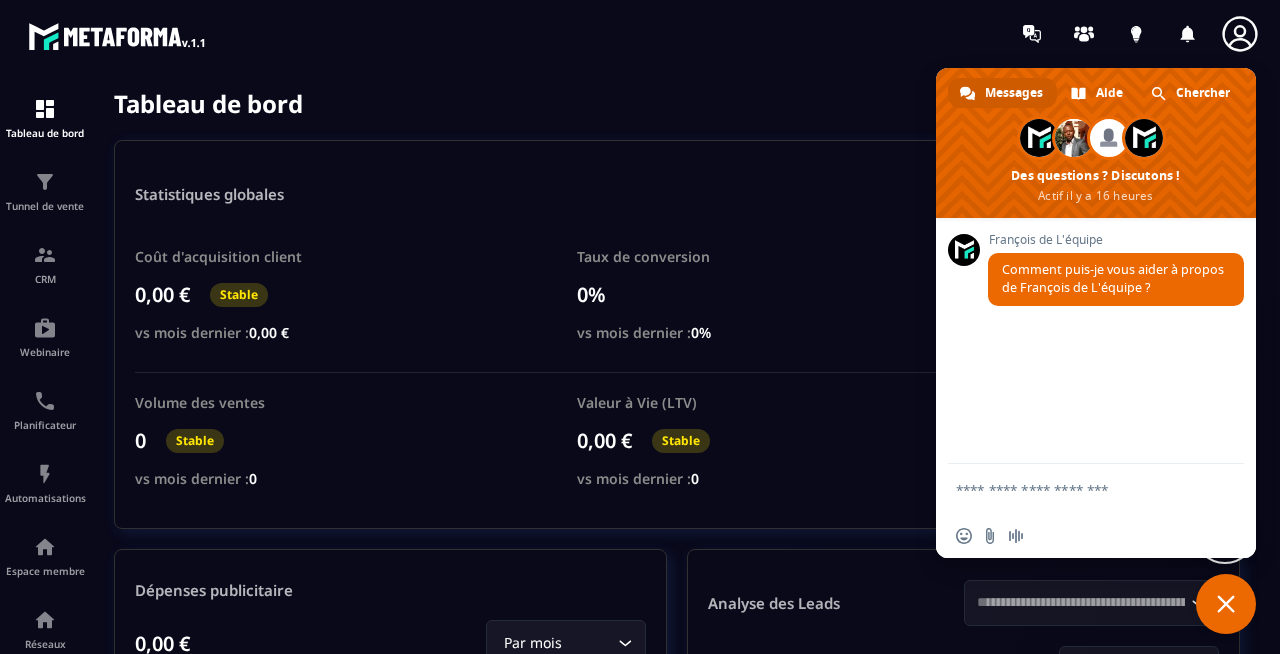 click at bounding box center [1226, 604] 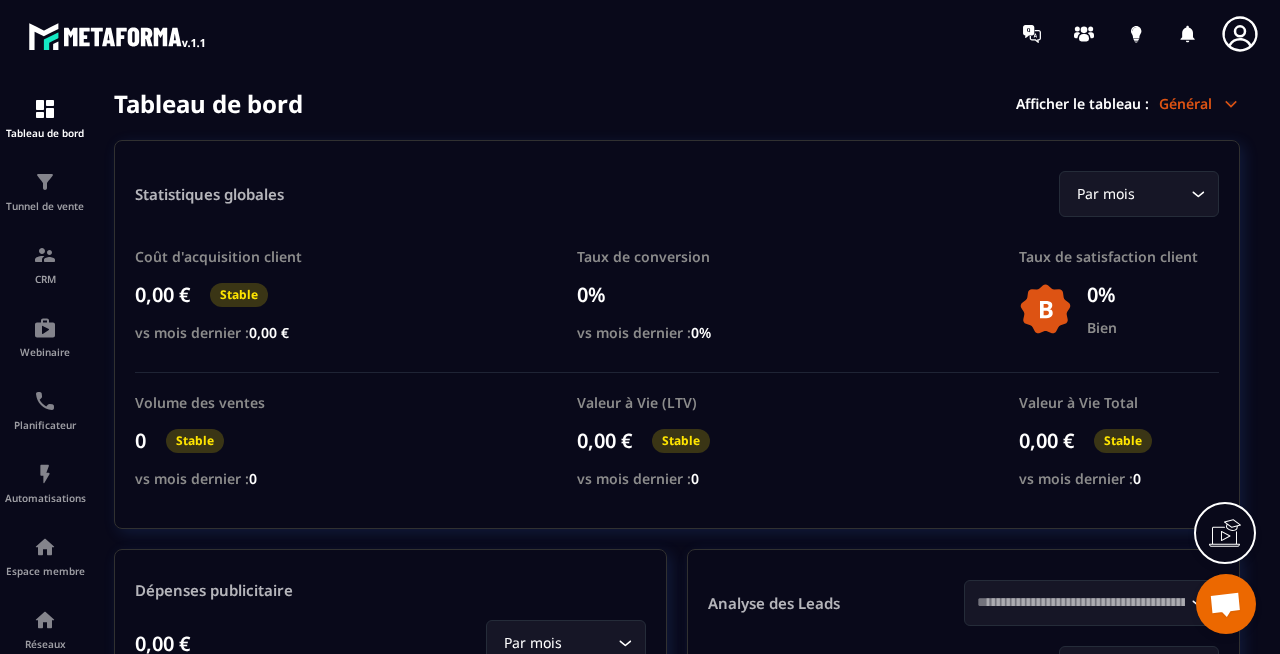 click 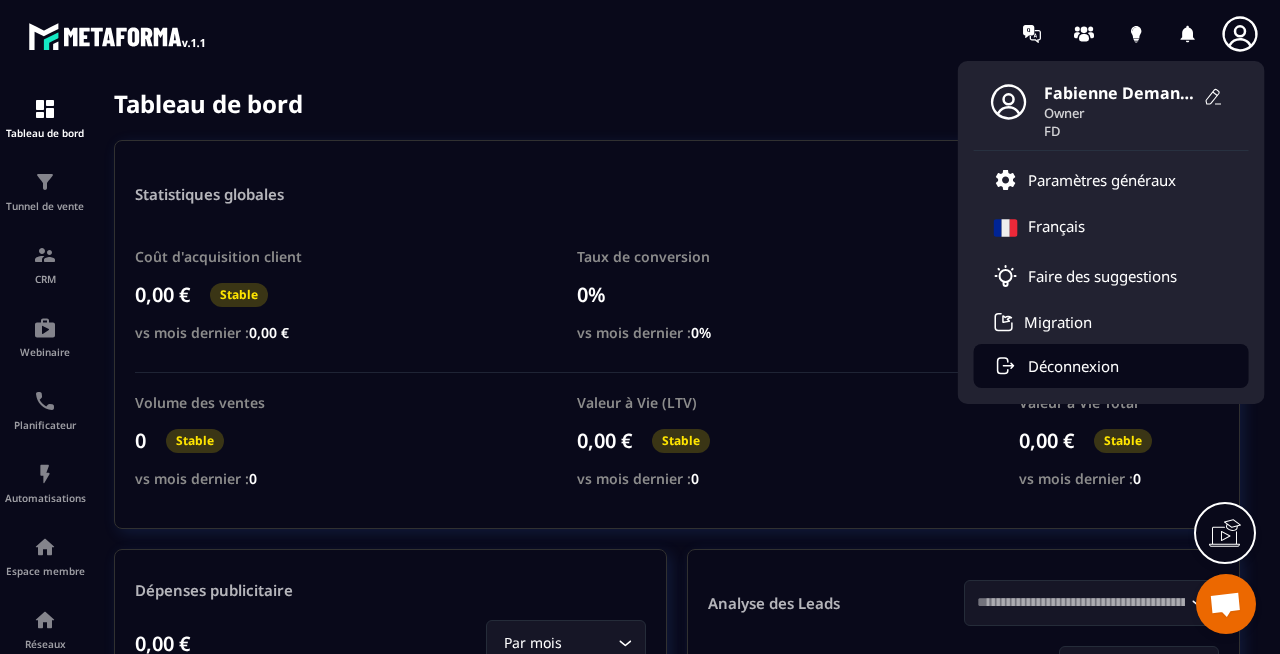 click on "Déconnexion" at bounding box center [1073, 366] 